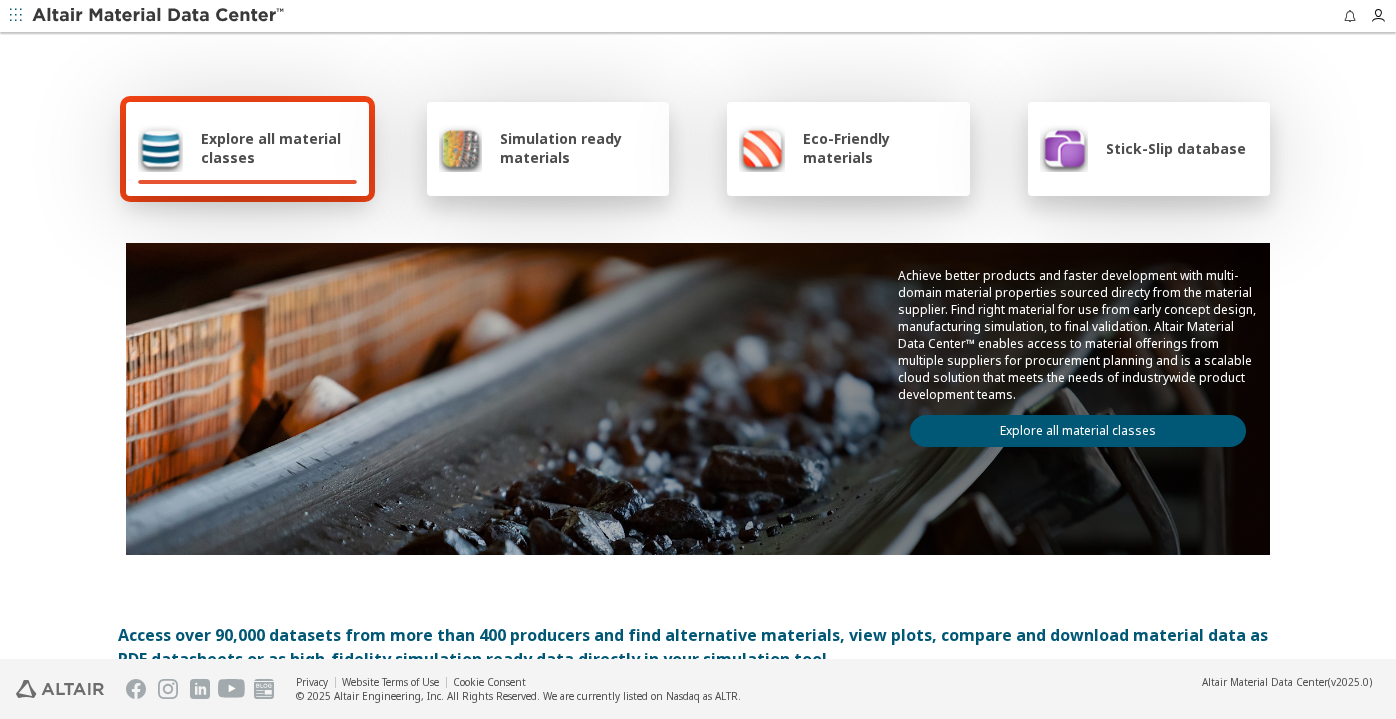 scroll, scrollTop: 0, scrollLeft: 0, axis: both 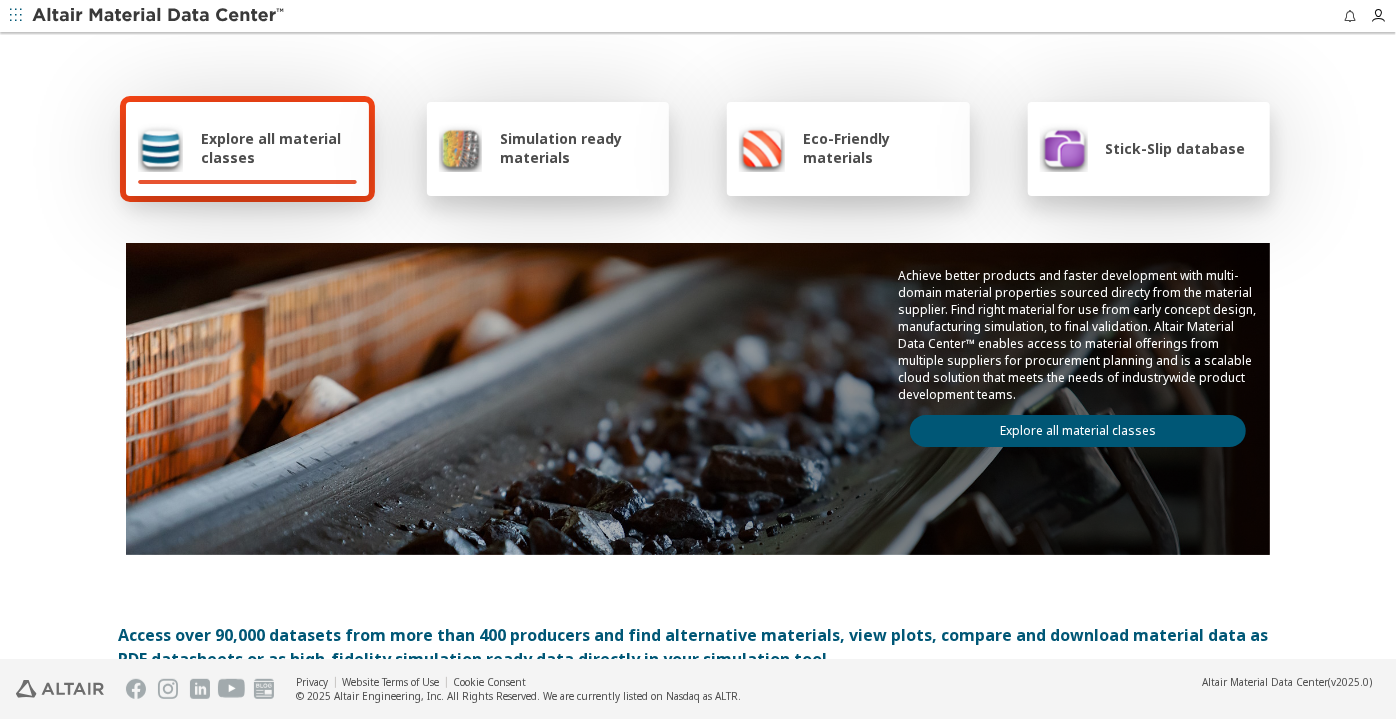 click on "Explore all material classes" at bounding box center [1078, 431] 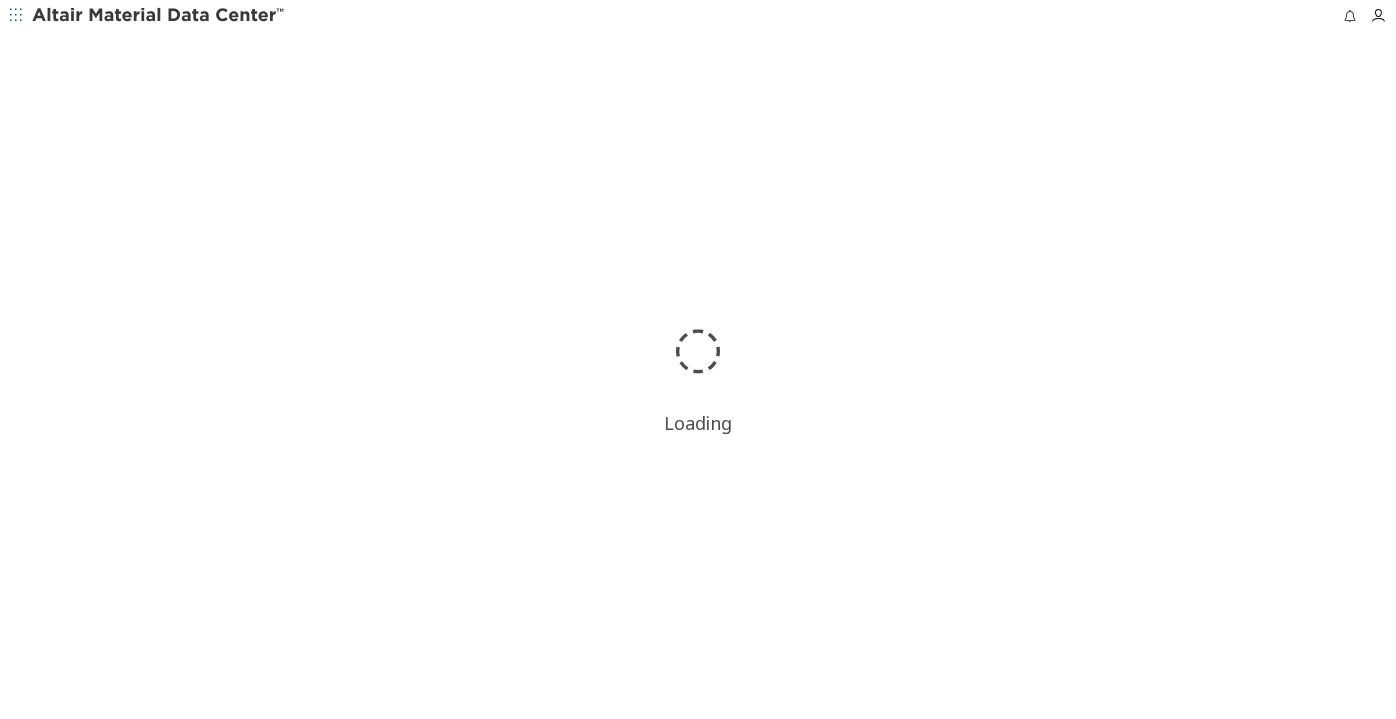 scroll, scrollTop: 0, scrollLeft: 0, axis: both 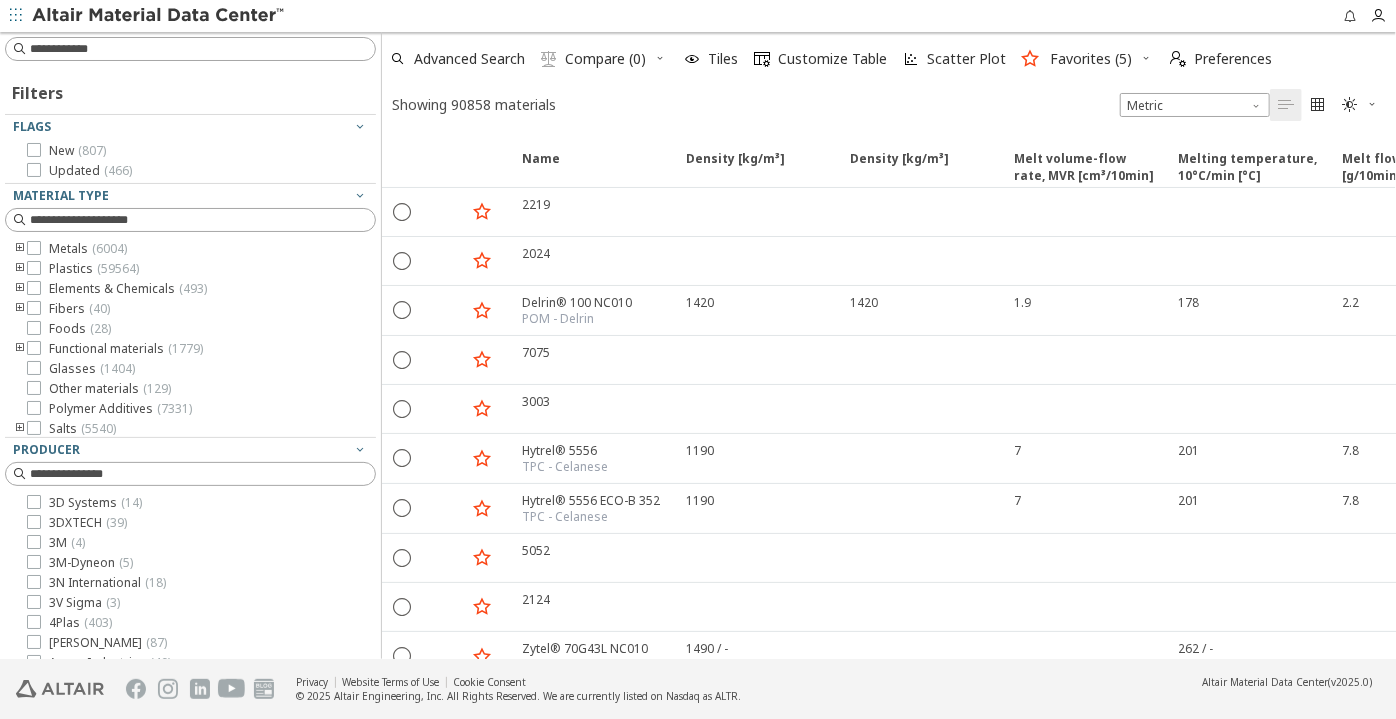 click at bounding box center [20, 269] 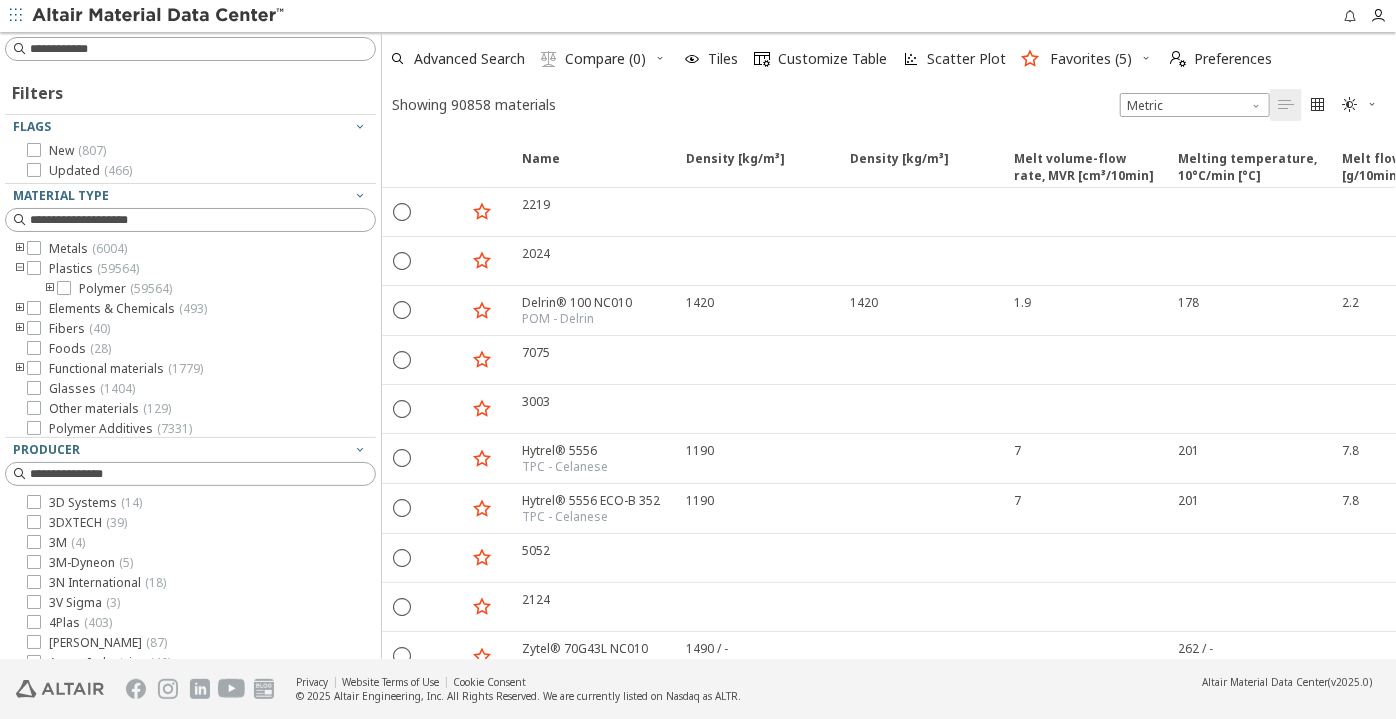 click at bounding box center [50, 289] 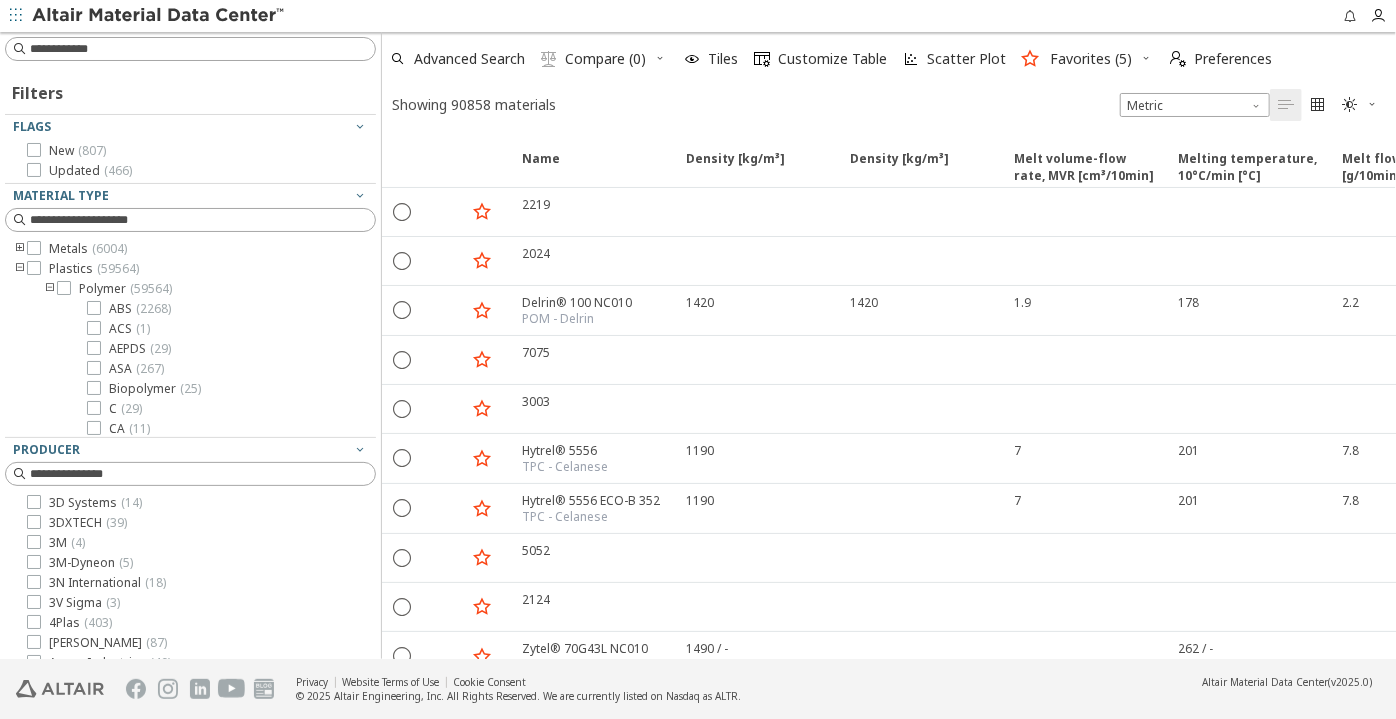 click at bounding box center [20, 269] 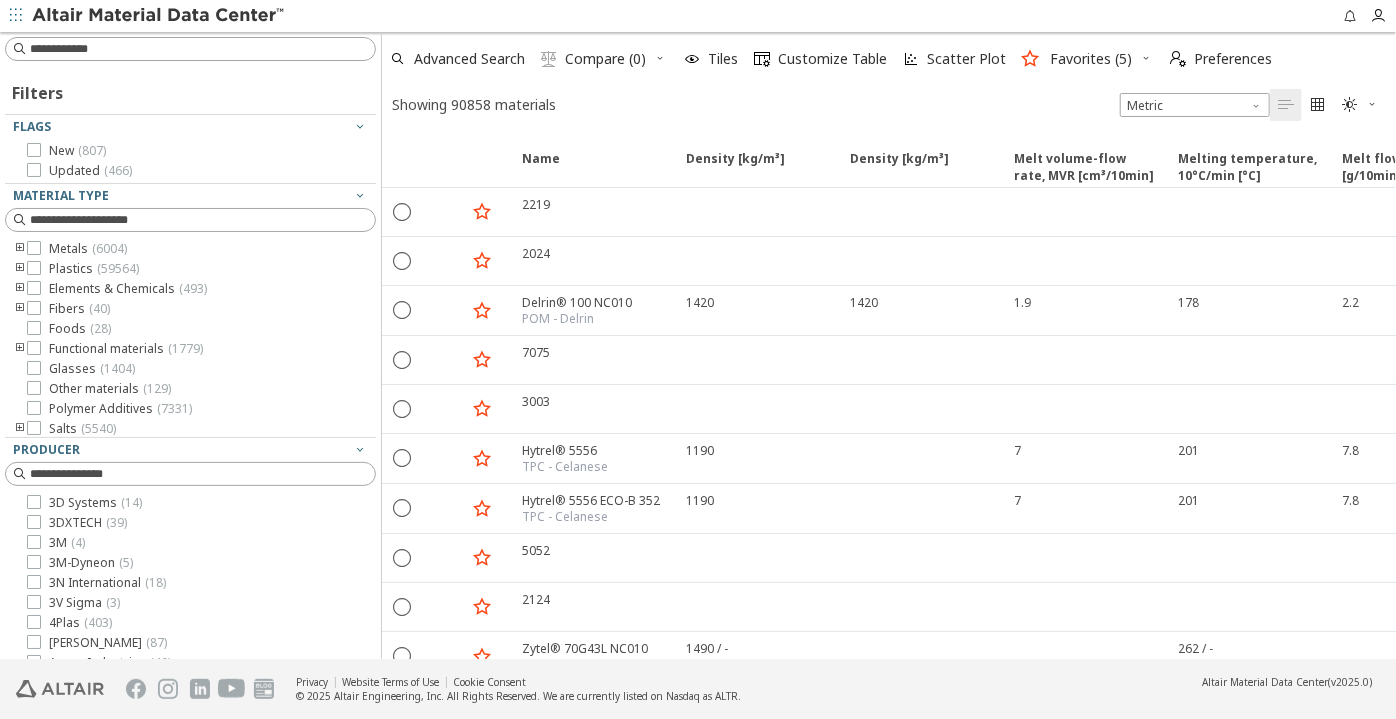 click at bounding box center [20, 269] 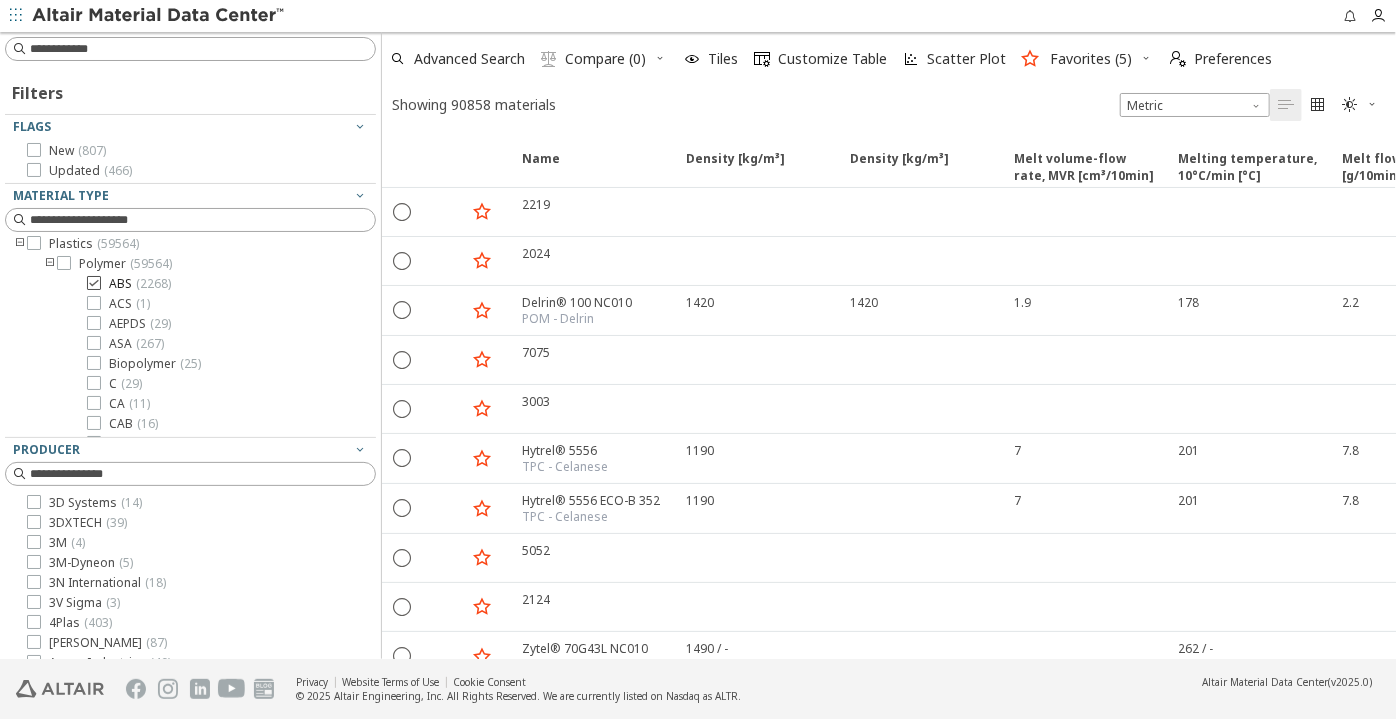 scroll, scrollTop: 0, scrollLeft: 0, axis: both 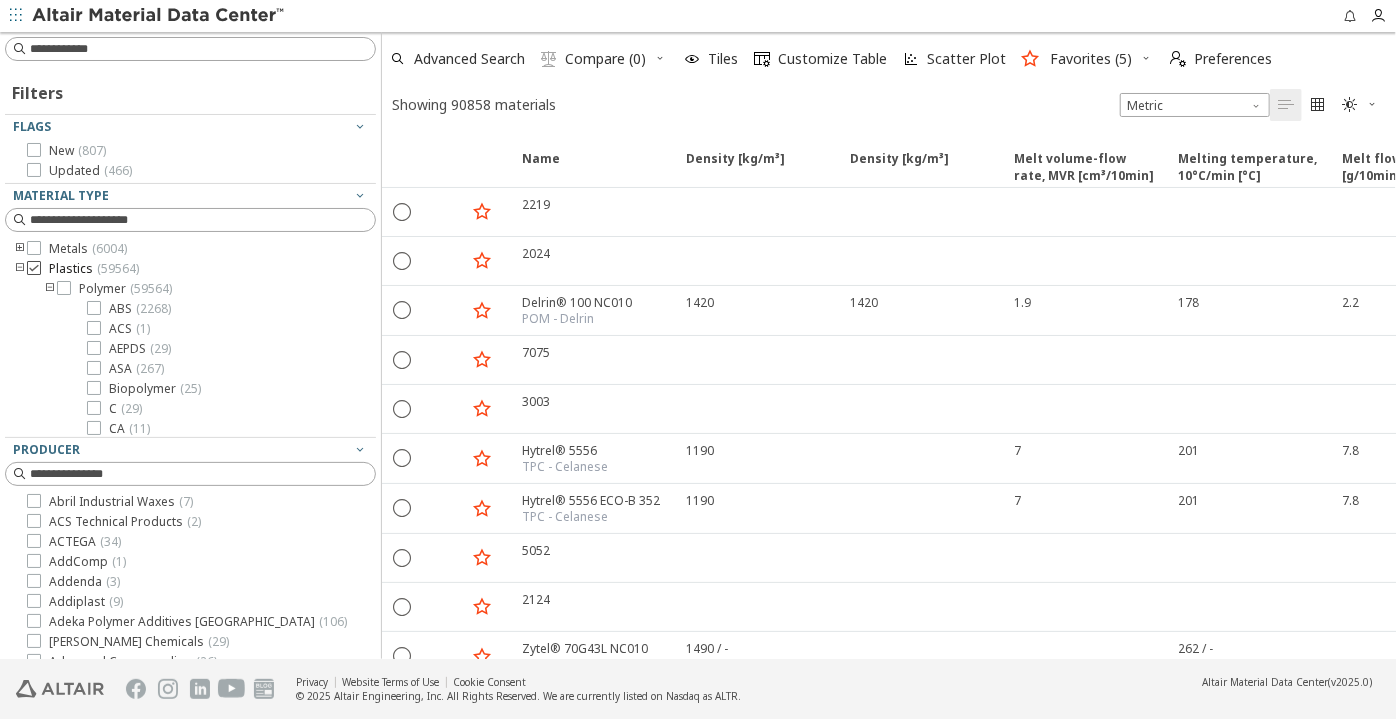 click at bounding box center [34, 268] 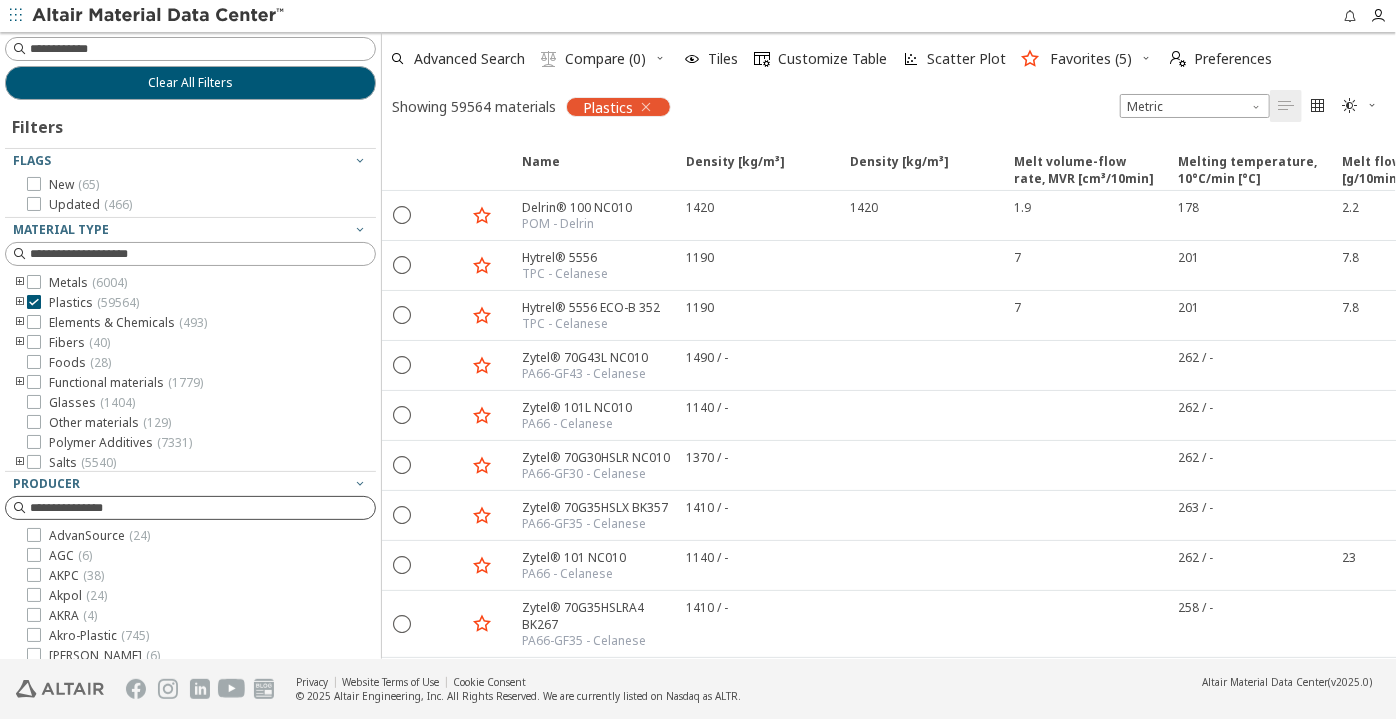 scroll, scrollTop: 61, scrollLeft: 0, axis: vertical 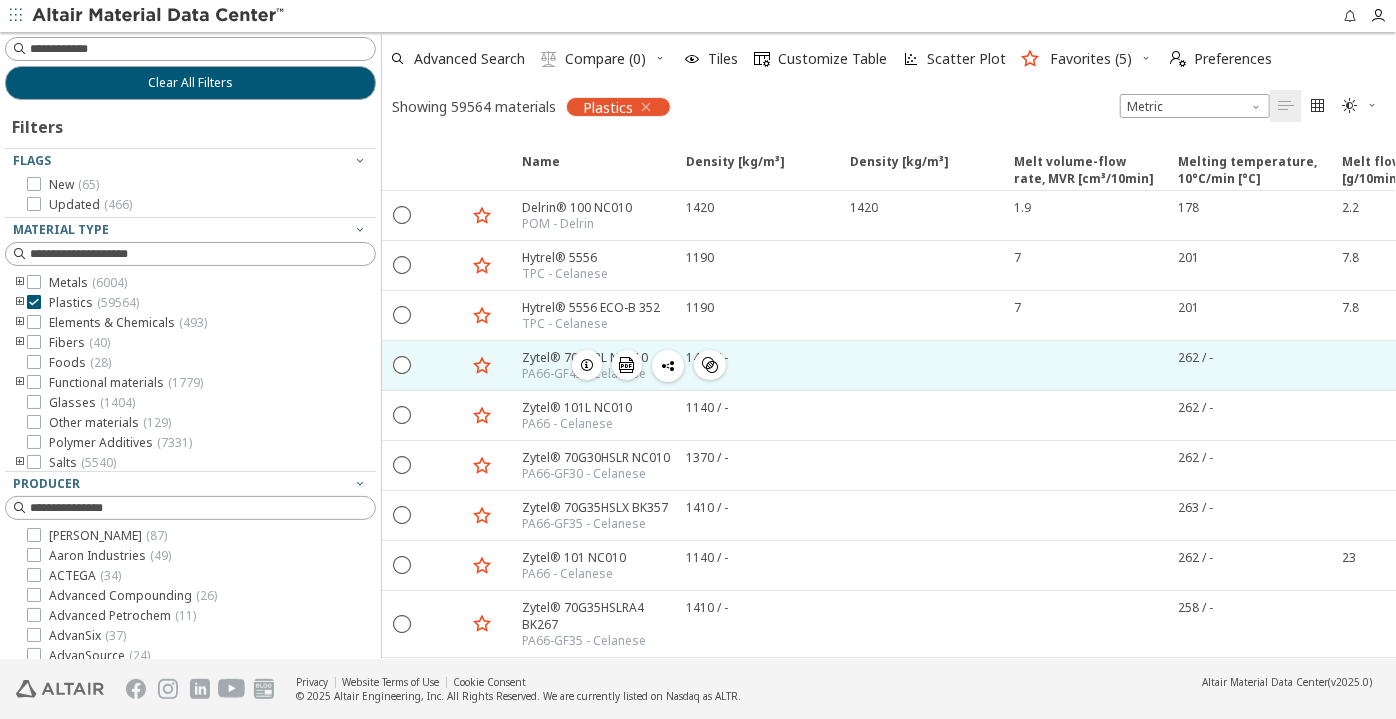 click at bounding box center [587, 365] 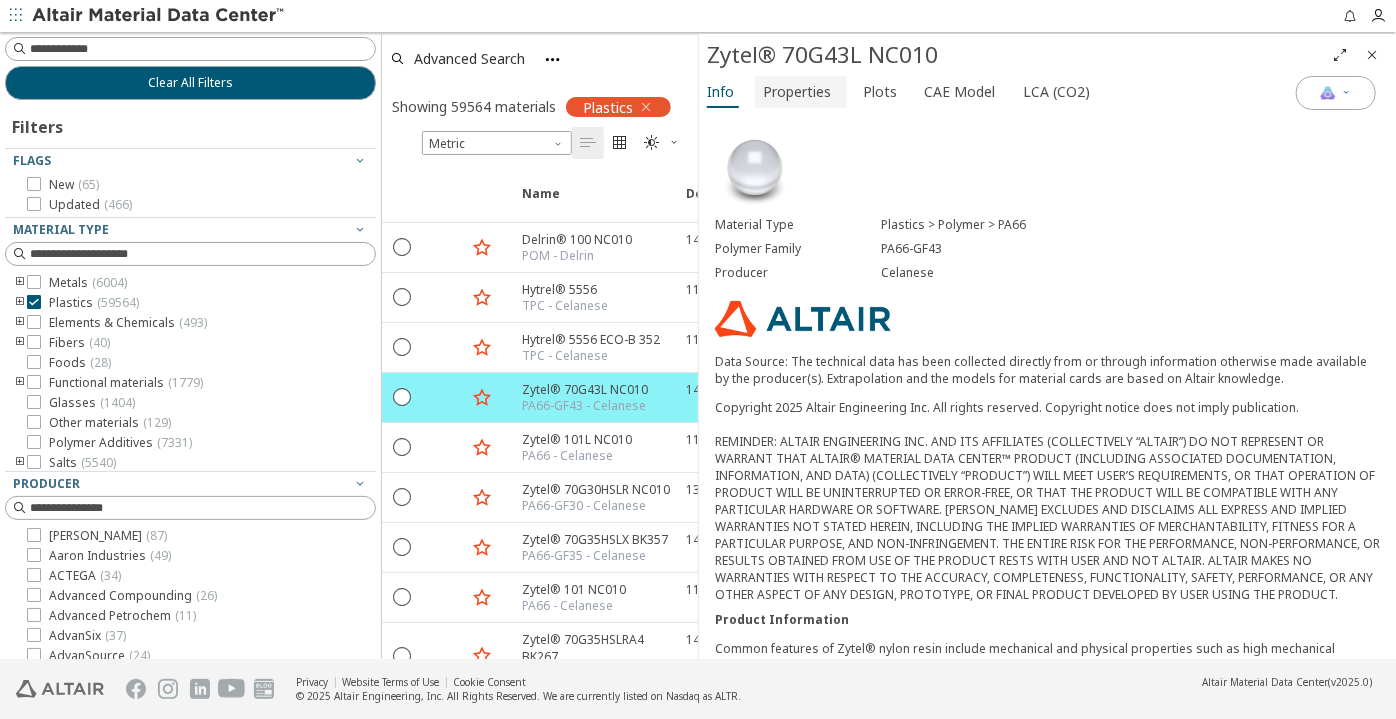 click on "Properties" at bounding box center [797, 92] 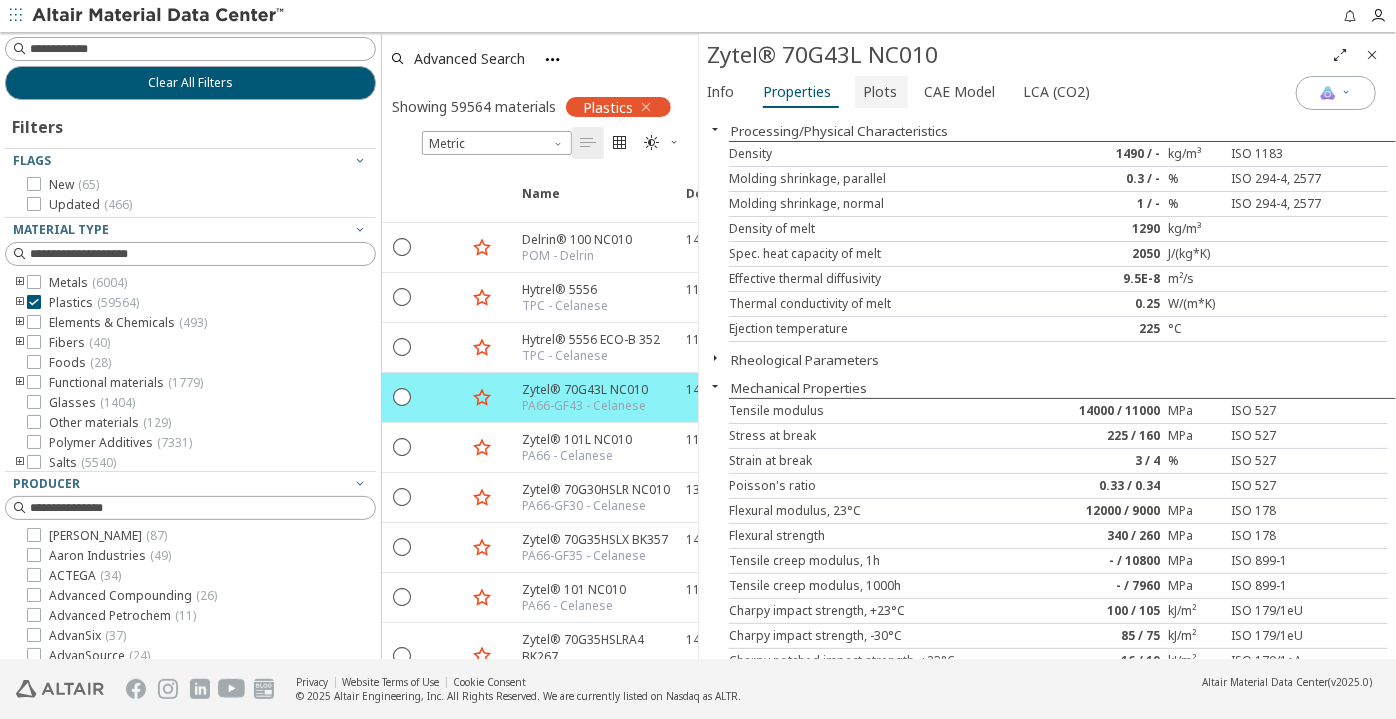 click on "Plots" at bounding box center [880, 92] 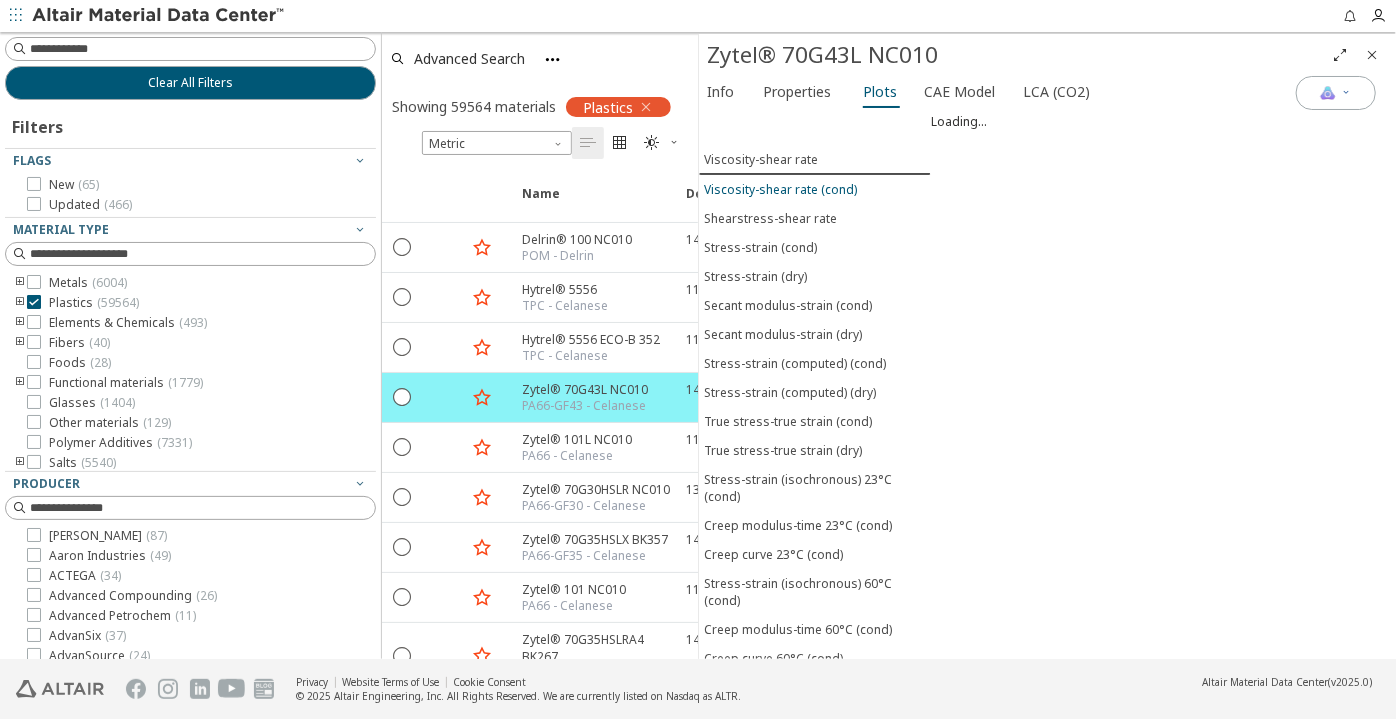 click on "Viscosity-shear rate (cond)" at bounding box center [780, 189] 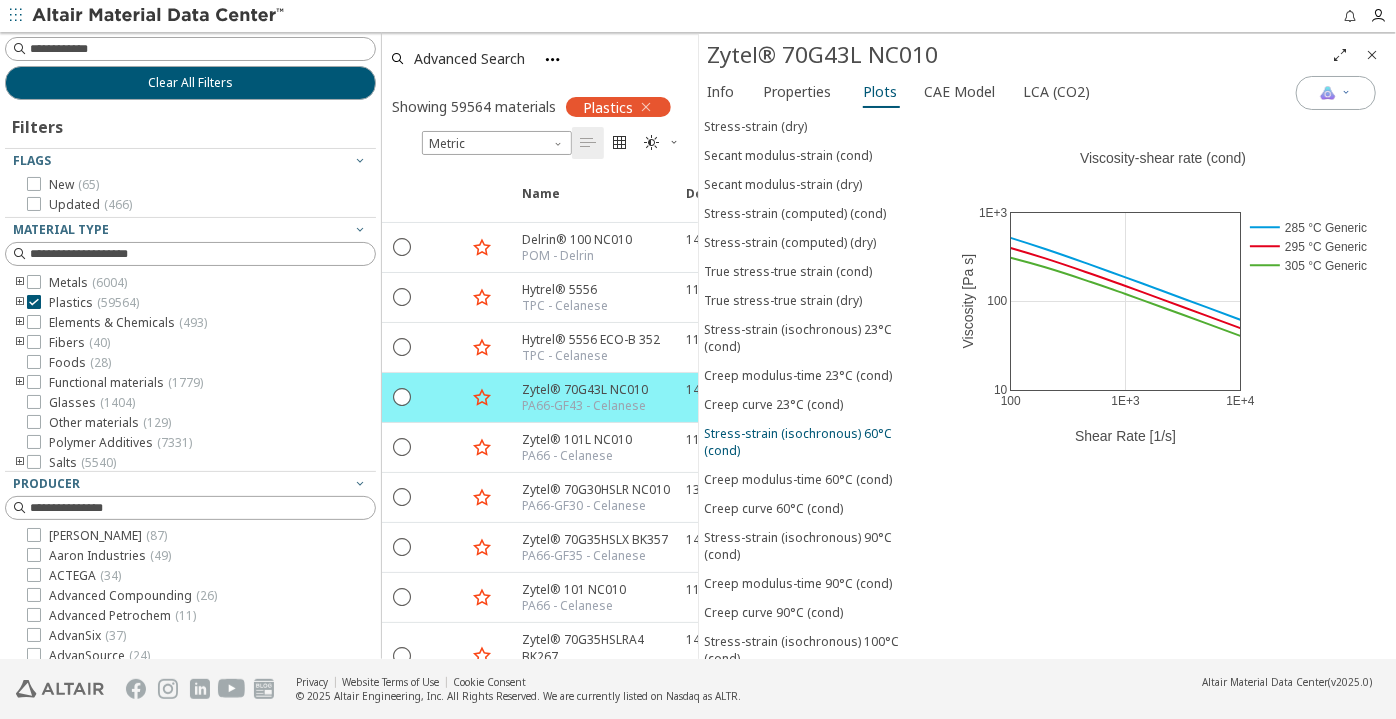 scroll, scrollTop: 181, scrollLeft: 0, axis: vertical 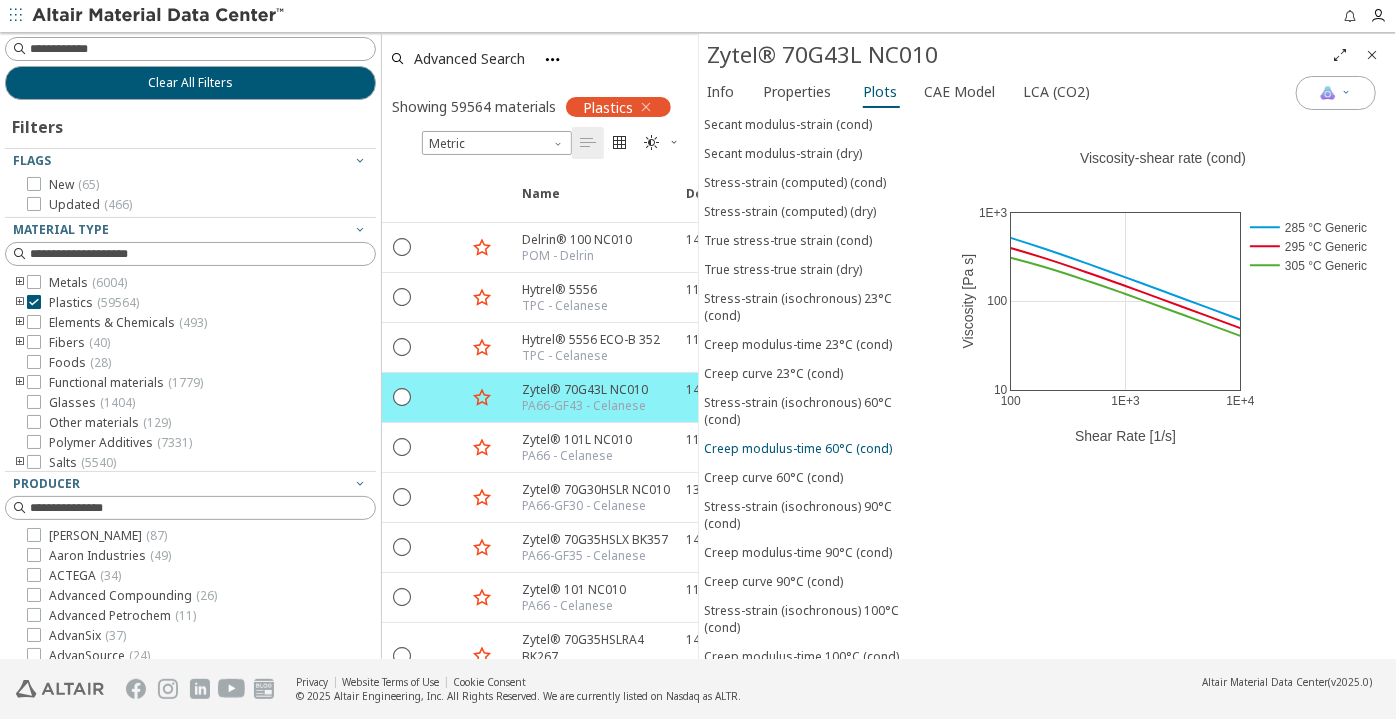 click on "Creep modulus-time 60°C (cond)" at bounding box center (798, 448) 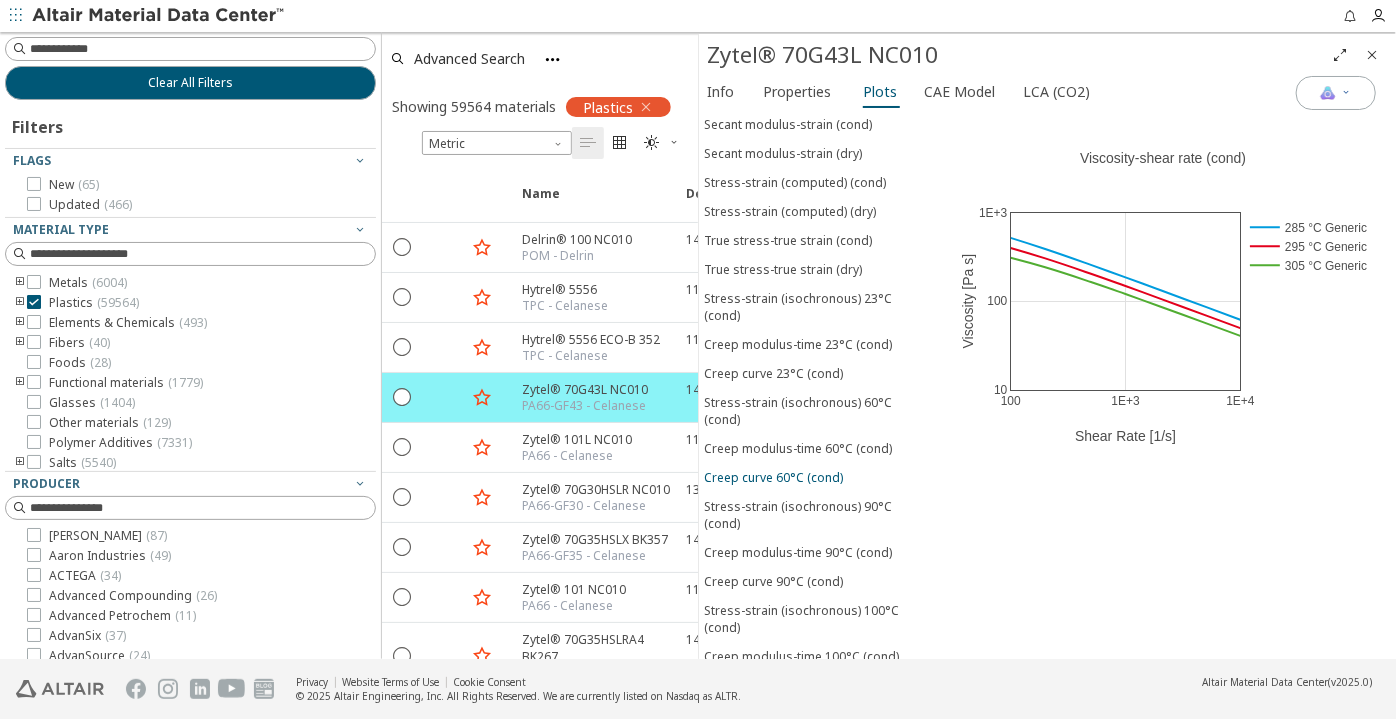scroll, scrollTop: 181, scrollLeft: 0, axis: vertical 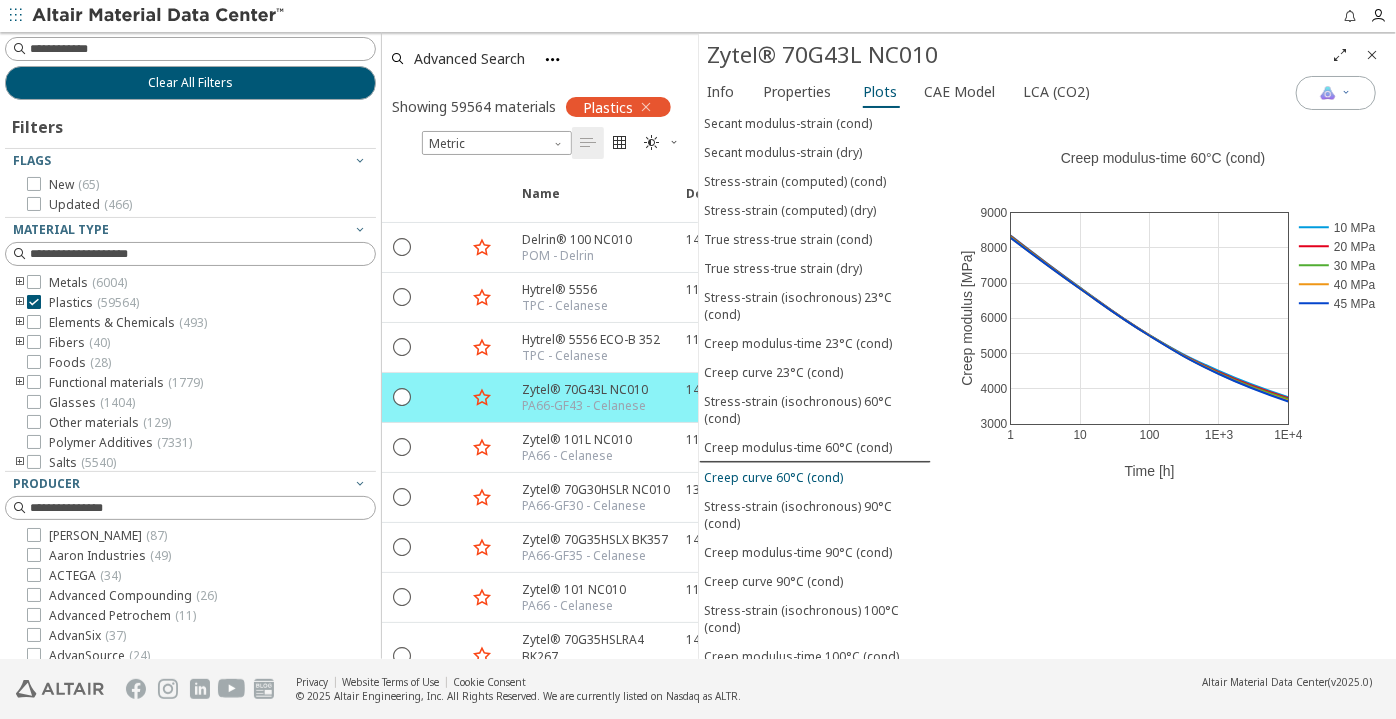 click on "Creep curve 60°C (cond)" at bounding box center (773, 477) 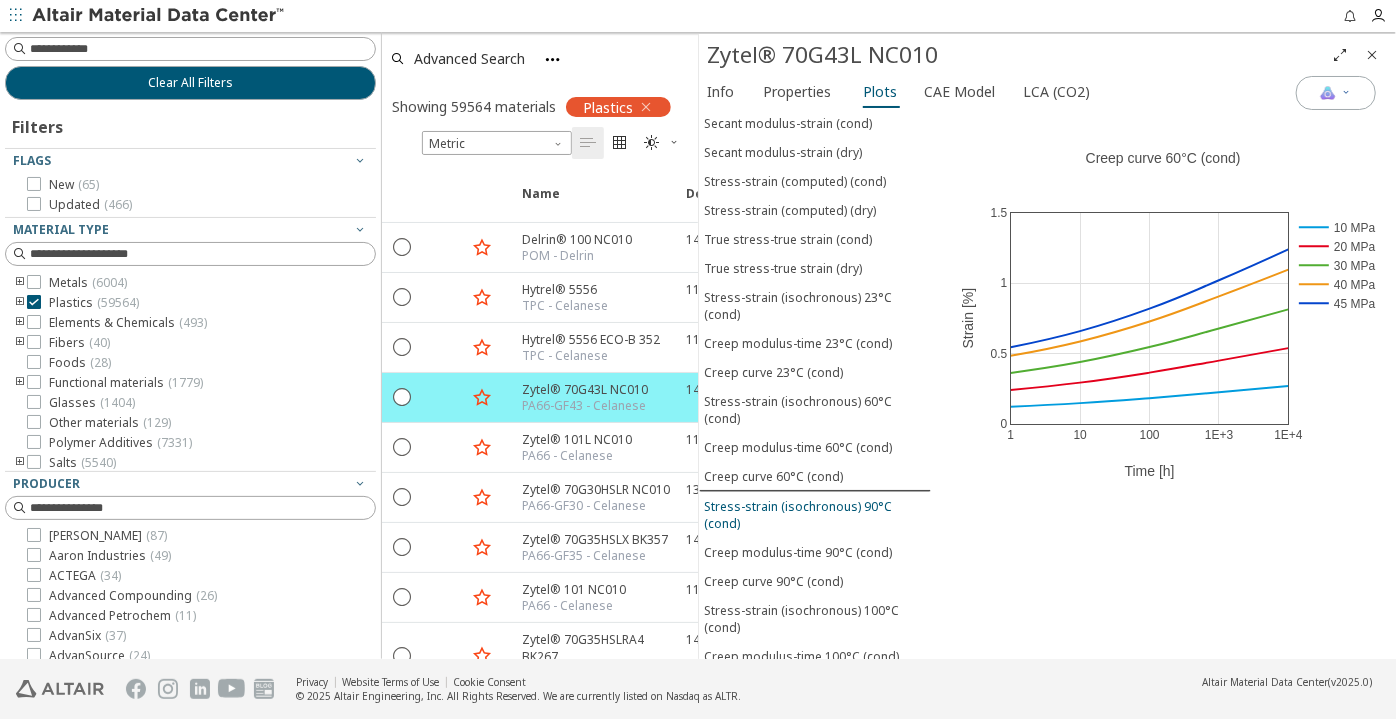 click on "Stress-strain (isochronous) 90°C (cond)" at bounding box center [815, 515] 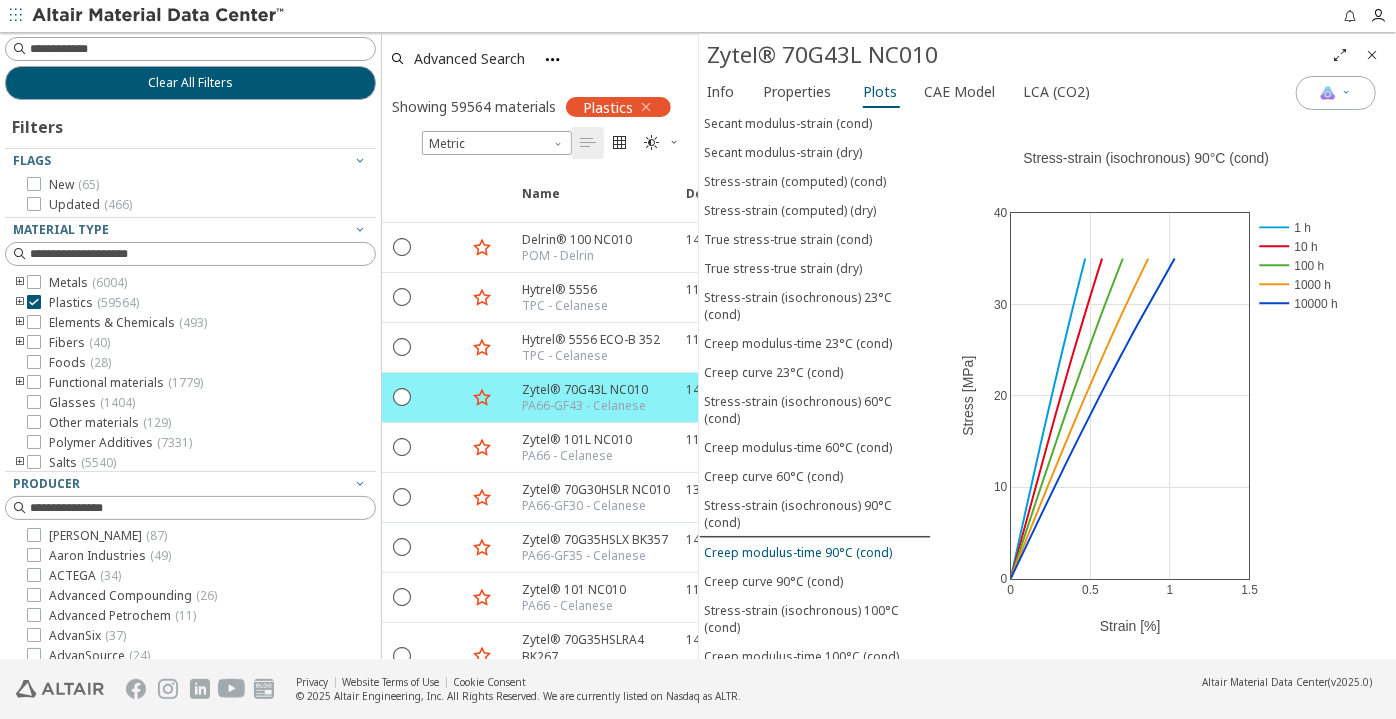 click on "Creep modulus-time 90°C (cond)" at bounding box center [798, 552] 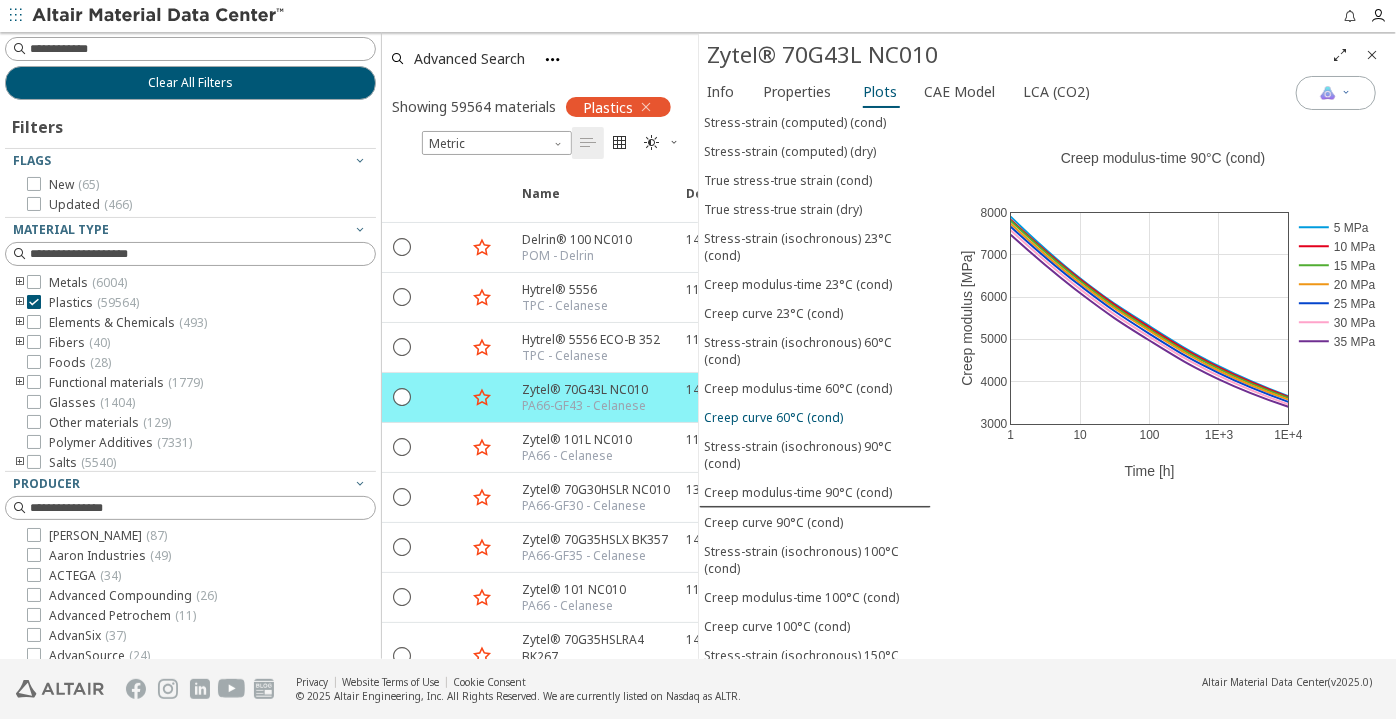 scroll, scrollTop: 362, scrollLeft: 0, axis: vertical 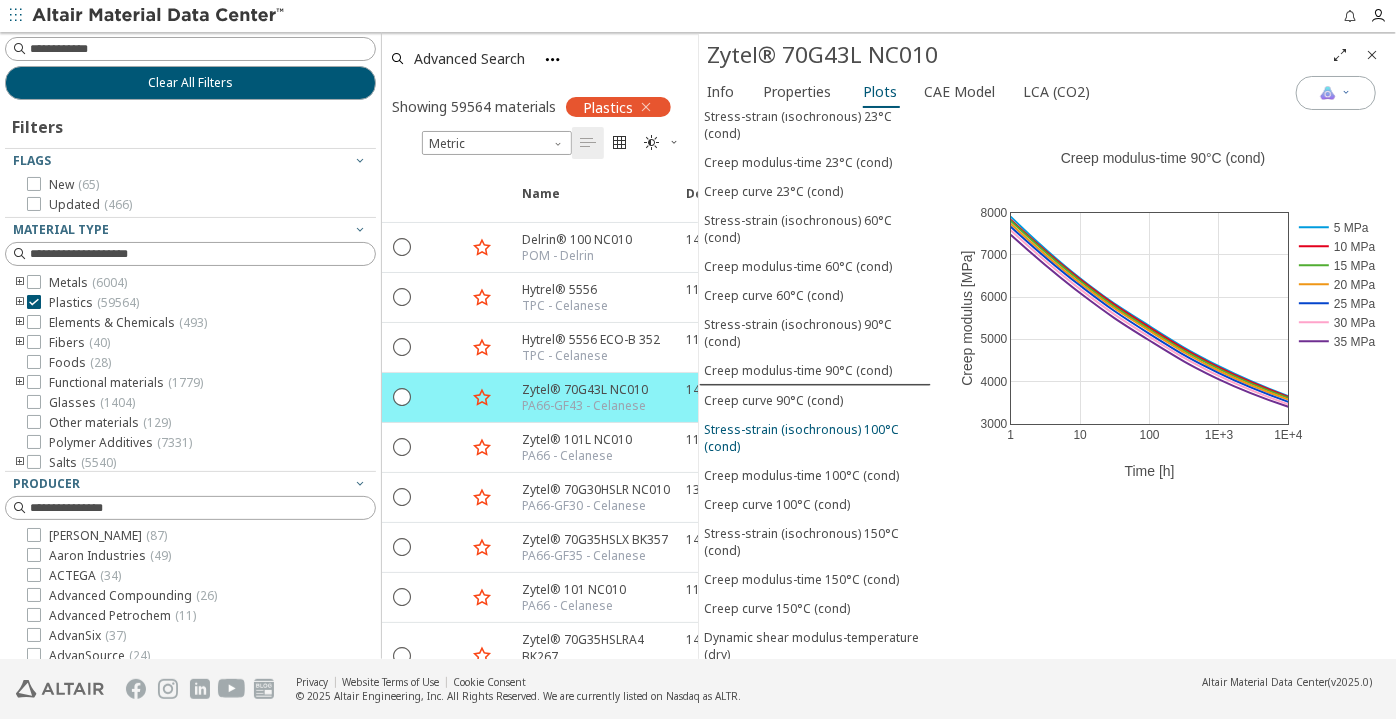 click on "Stress-strain (isochronous) 100°C (cond)" at bounding box center (815, 438) 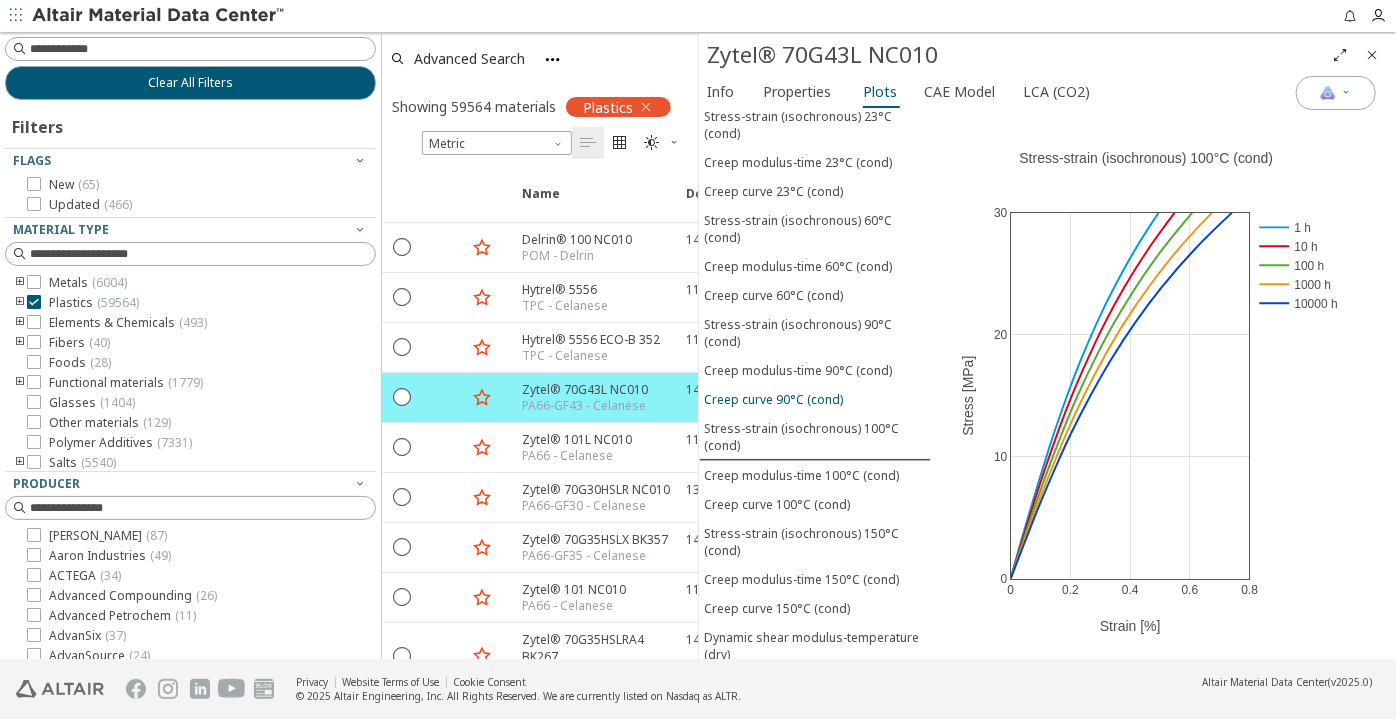 click on "Creep curve 90°C (cond)" at bounding box center (773, 399) 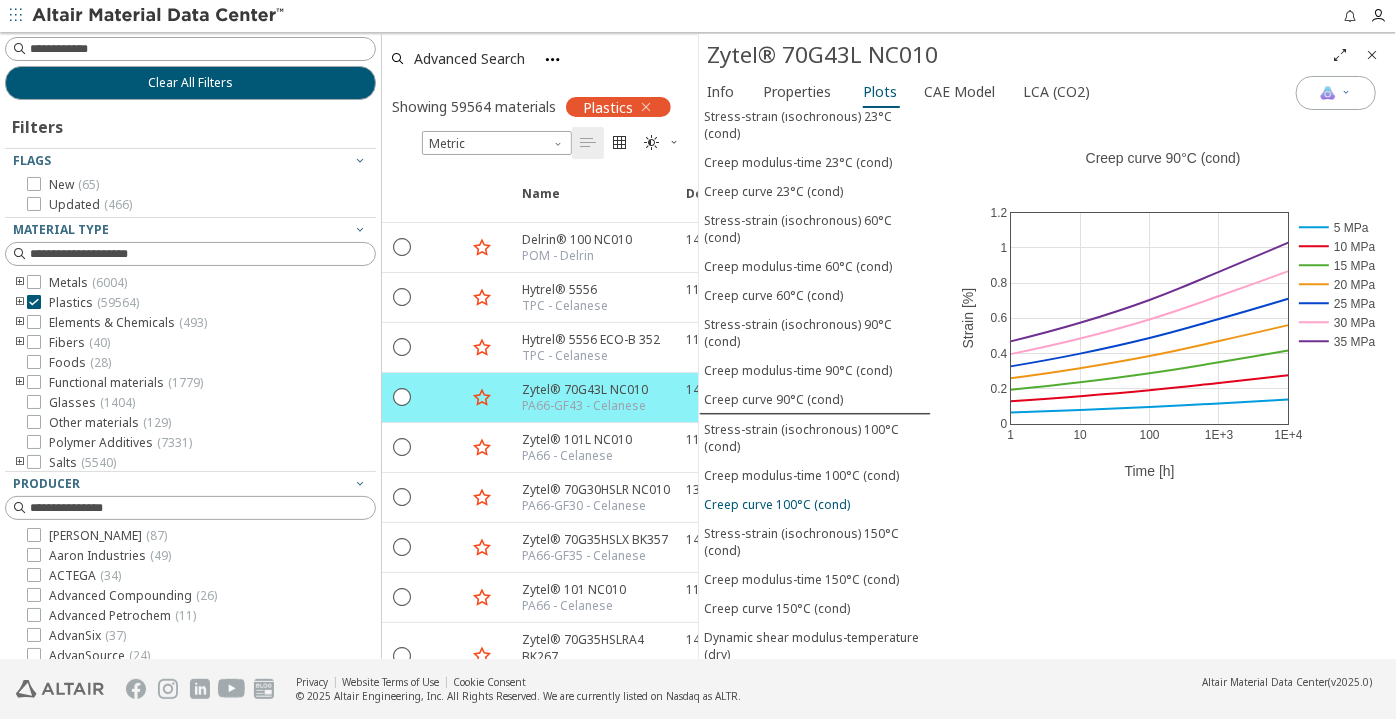 click on "Creep curve 100°C (cond)" at bounding box center (777, 504) 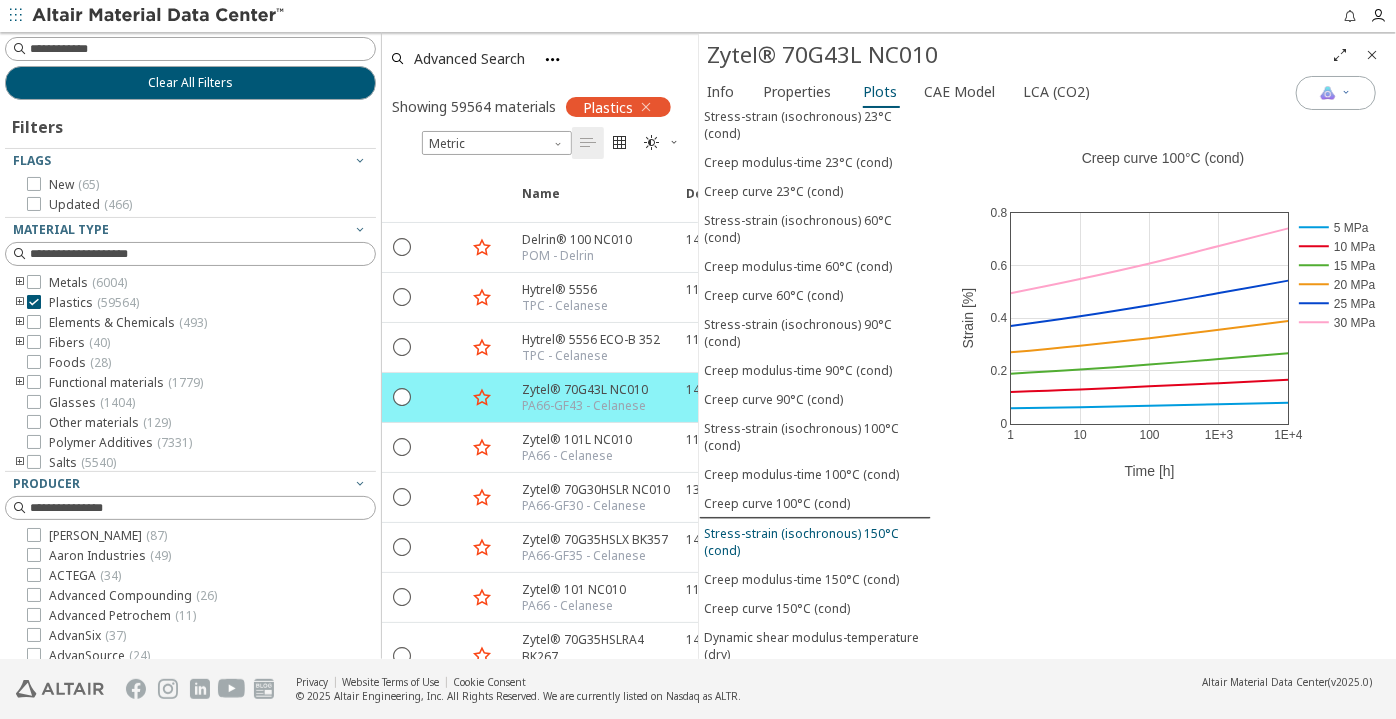 click on "Stress-strain (isochronous) 150°C (cond)" at bounding box center (815, 542) 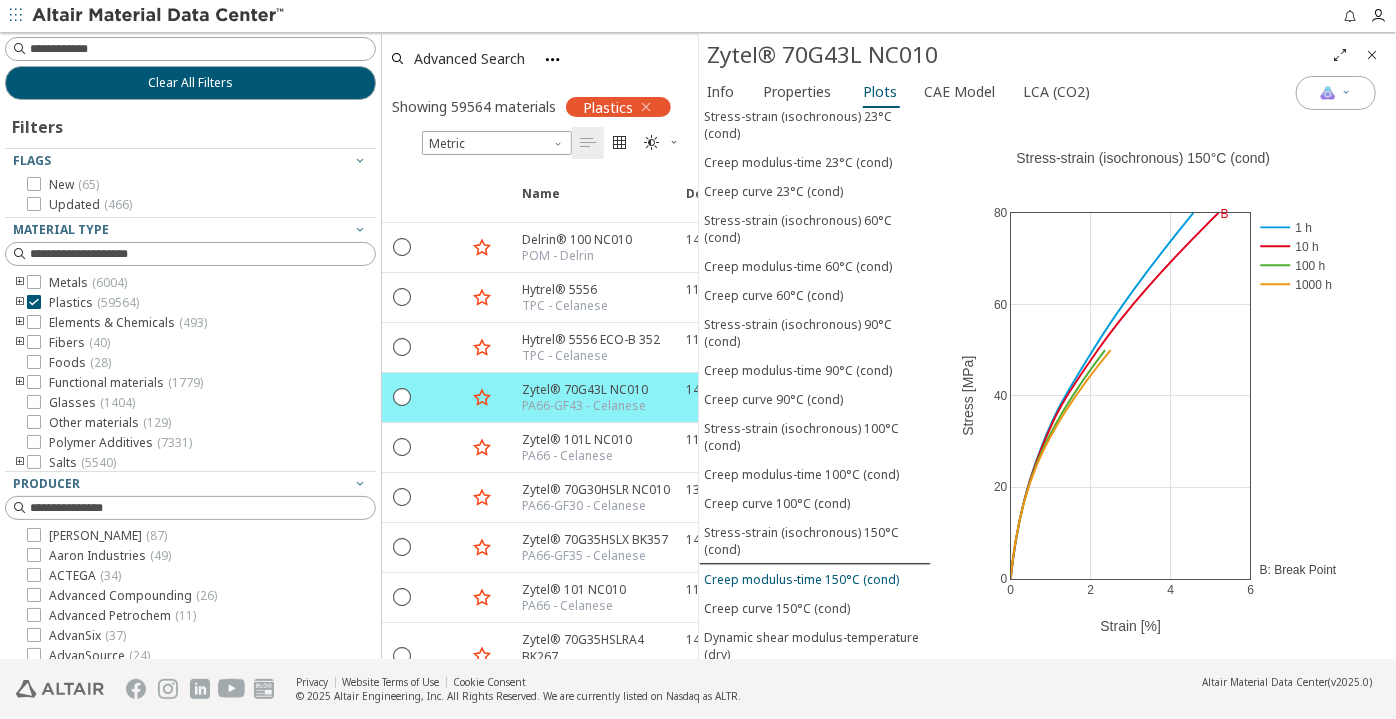 click on "Creep modulus-time 150°C (cond)" at bounding box center [815, 579] 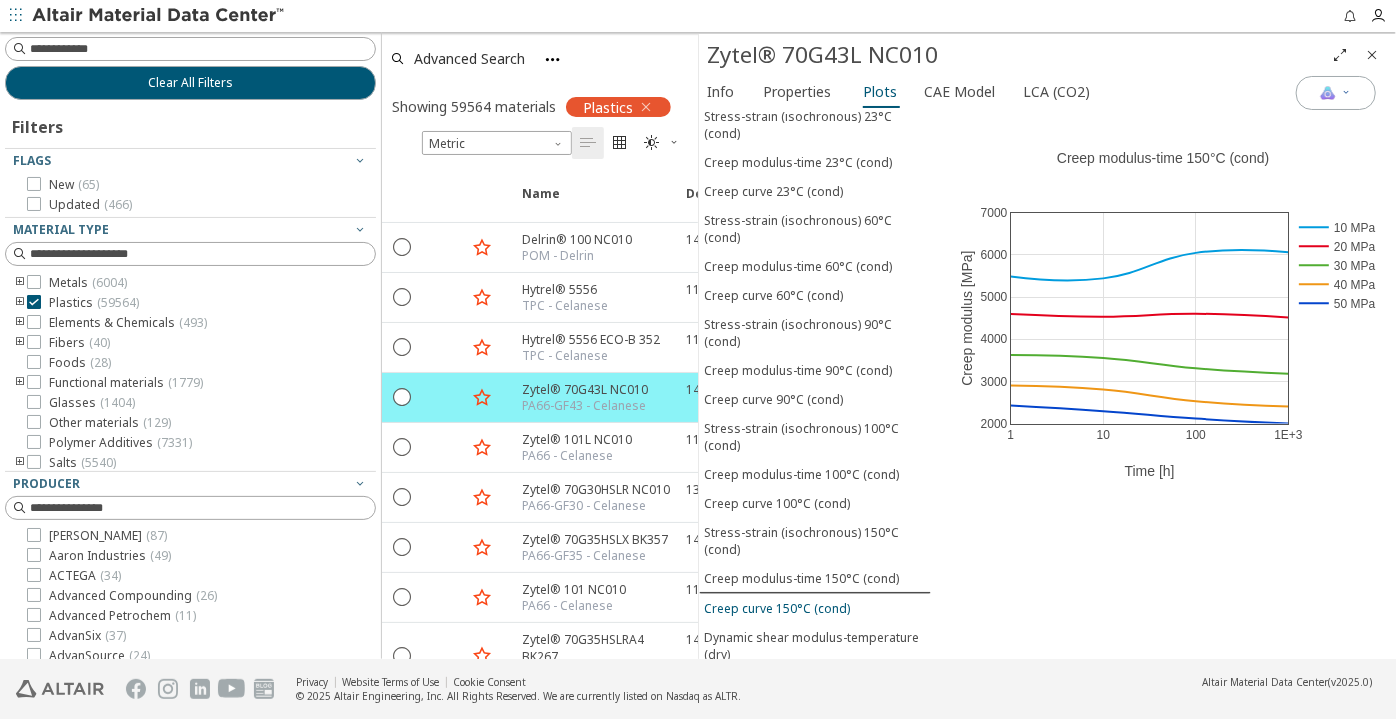 click on "Creep curve 150°C (cond)" at bounding box center [777, 608] 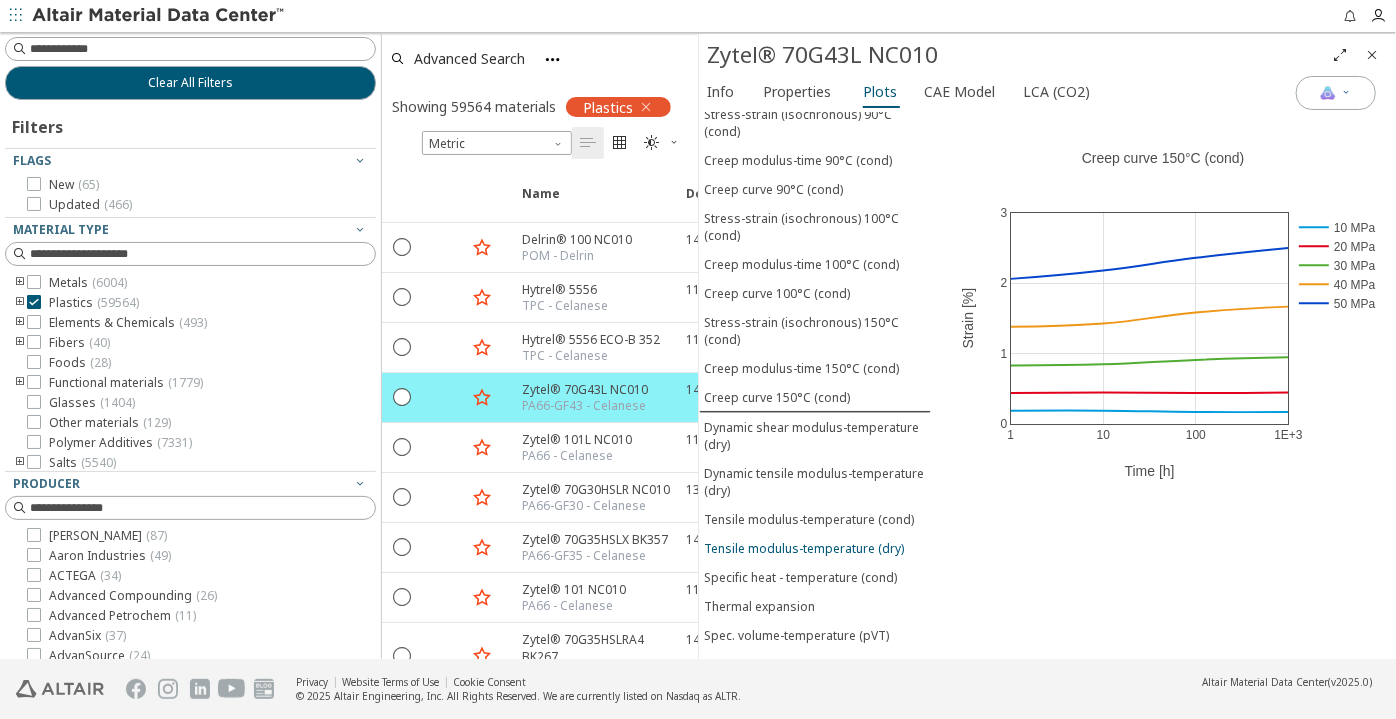 scroll, scrollTop: 578, scrollLeft: 0, axis: vertical 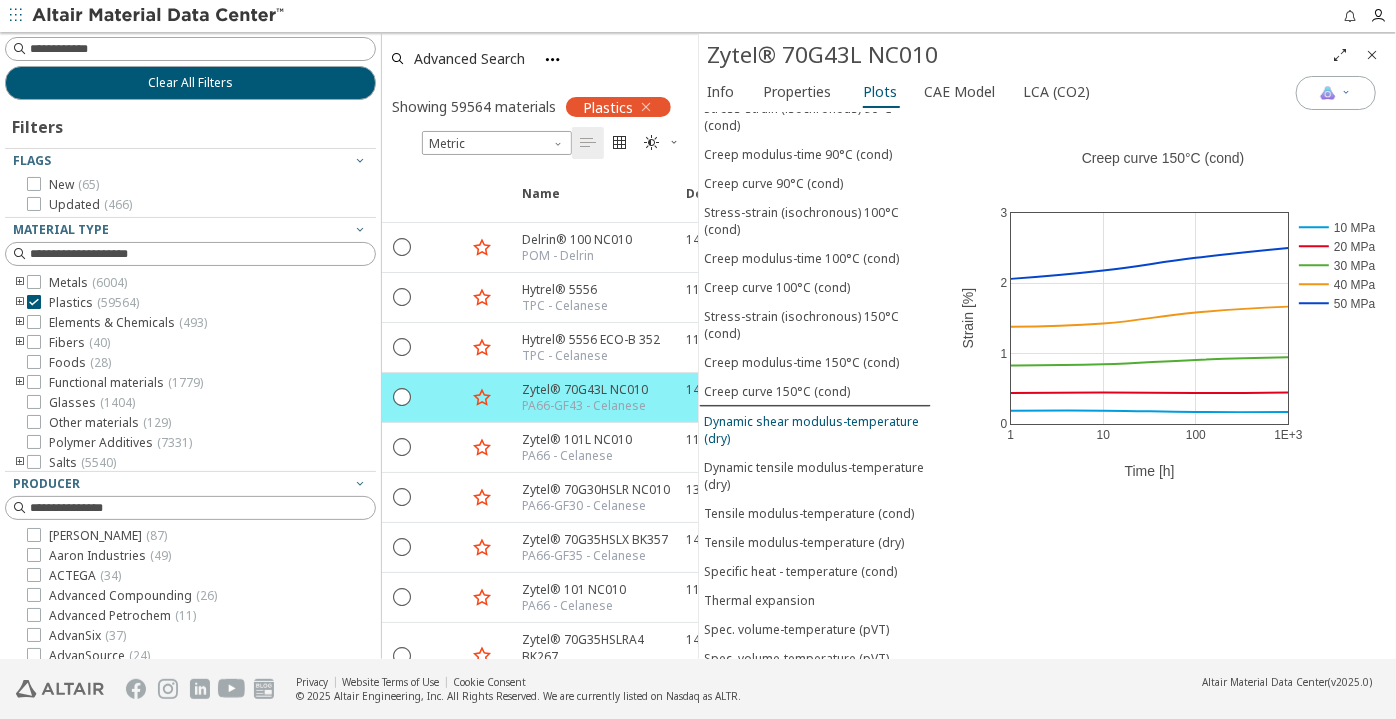 click on "Dynamic shear modulus-temperature (dry)" at bounding box center [815, 430] 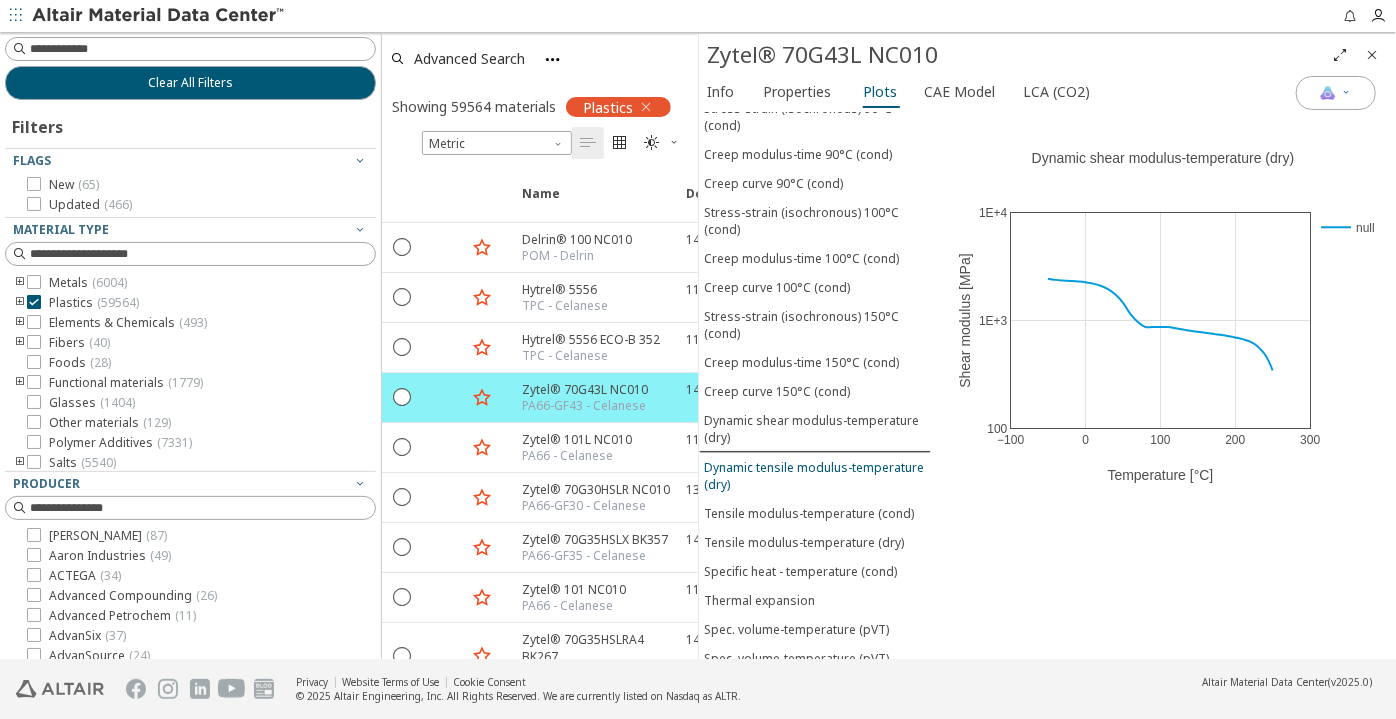 click on "Dynamic tensile modulus-temperature (dry)" at bounding box center [815, 476] 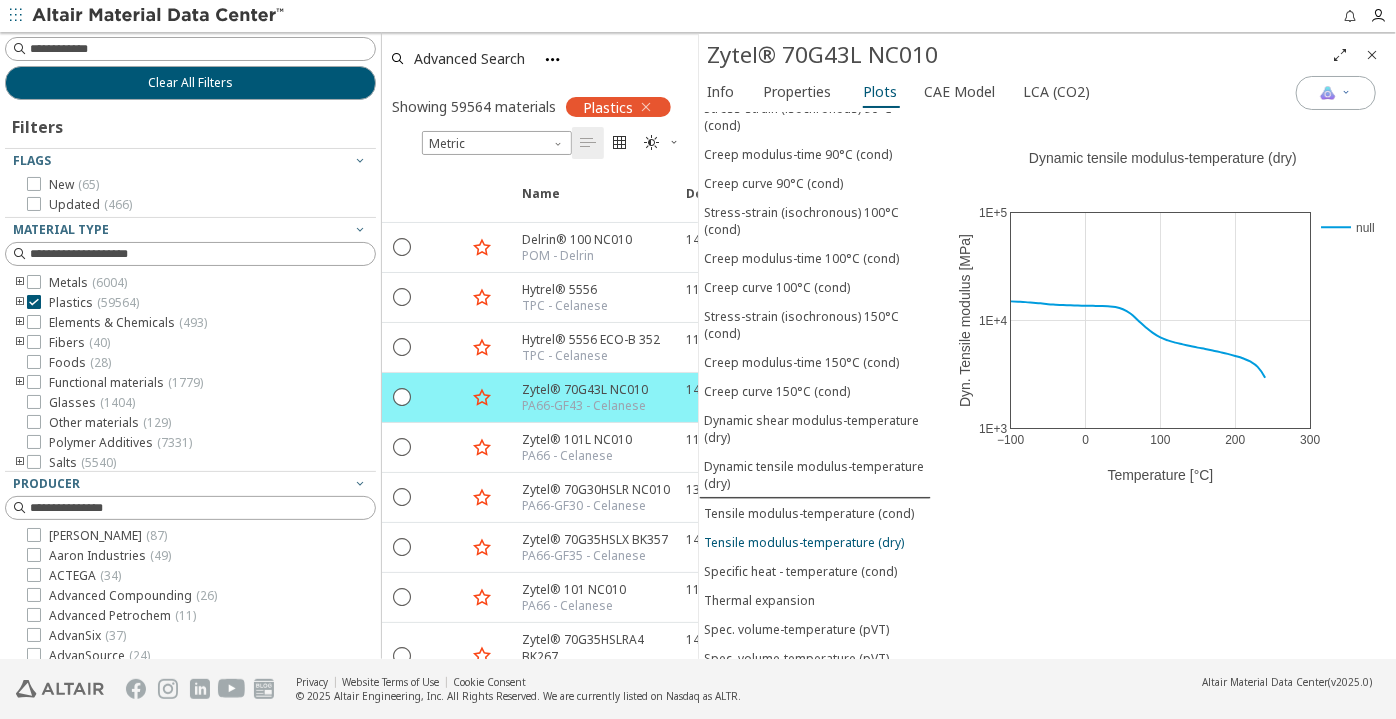 click on "Tensile modulus-temperature (dry)" at bounding box center [804, 542] 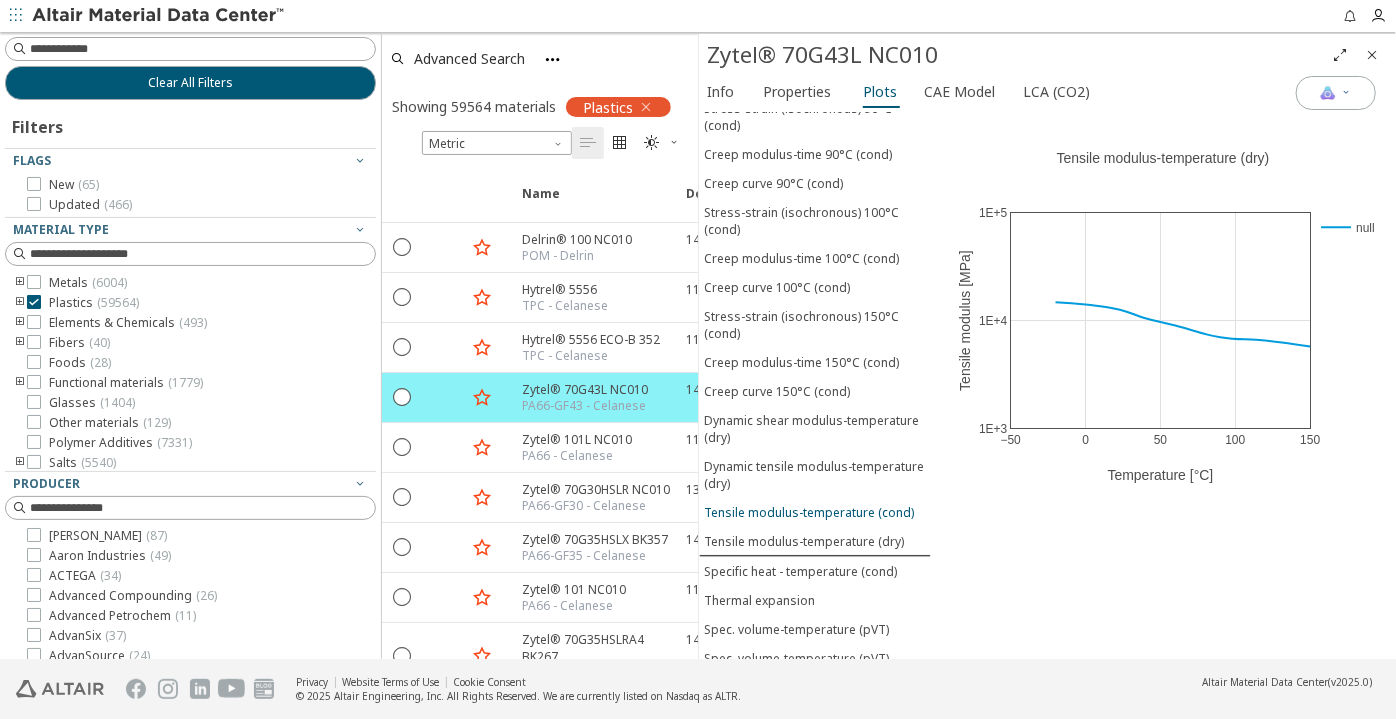 click on "Tensile modulus-temperature (cond)" at bounding box center [809, 512] 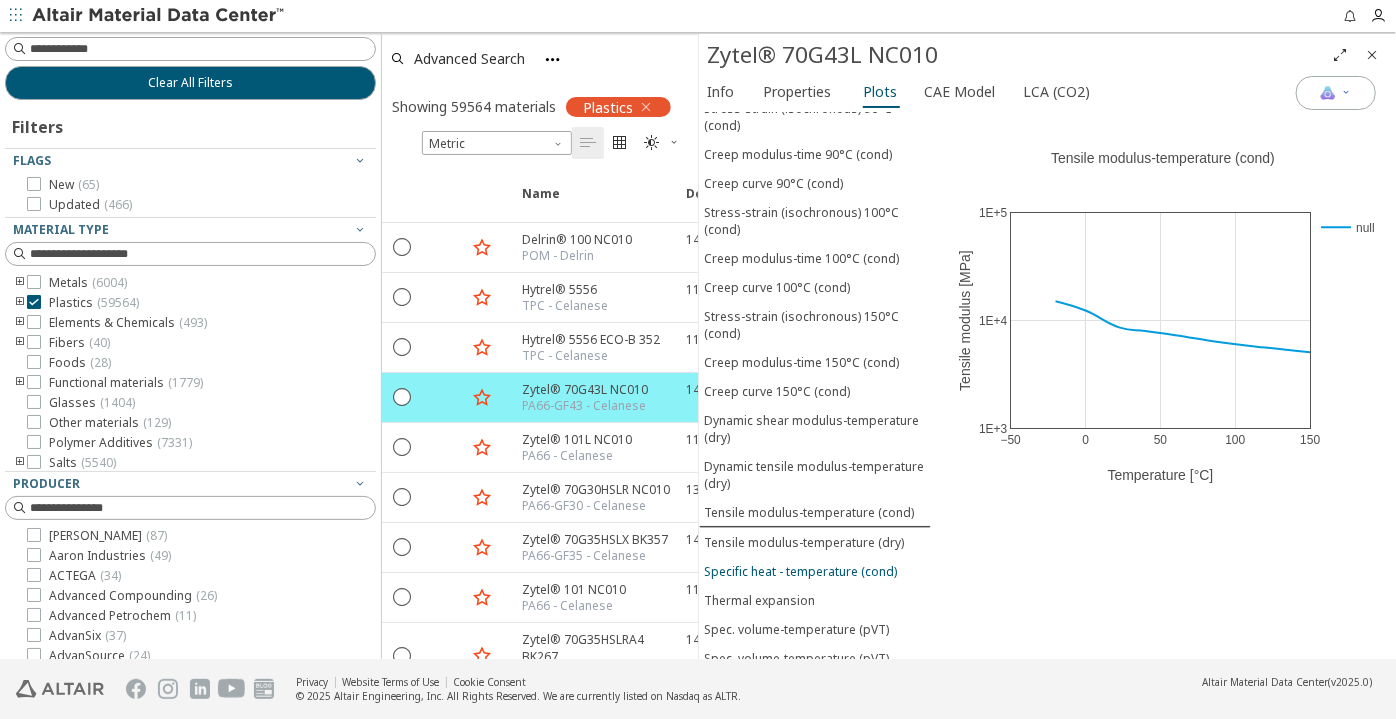 click on "Specific heat - temperature (cond)" at bounding box center (800, 571) 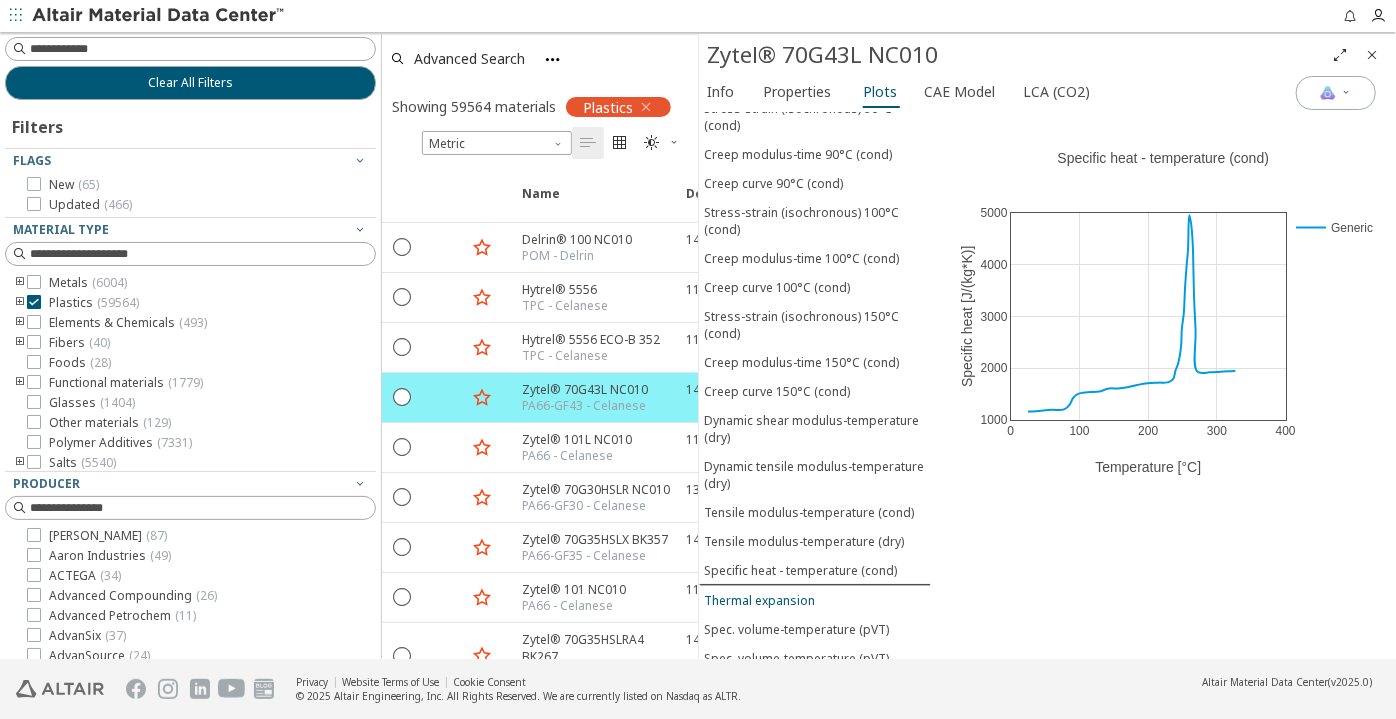 click on "Thermal expansion" at bounding box center (759, 600) 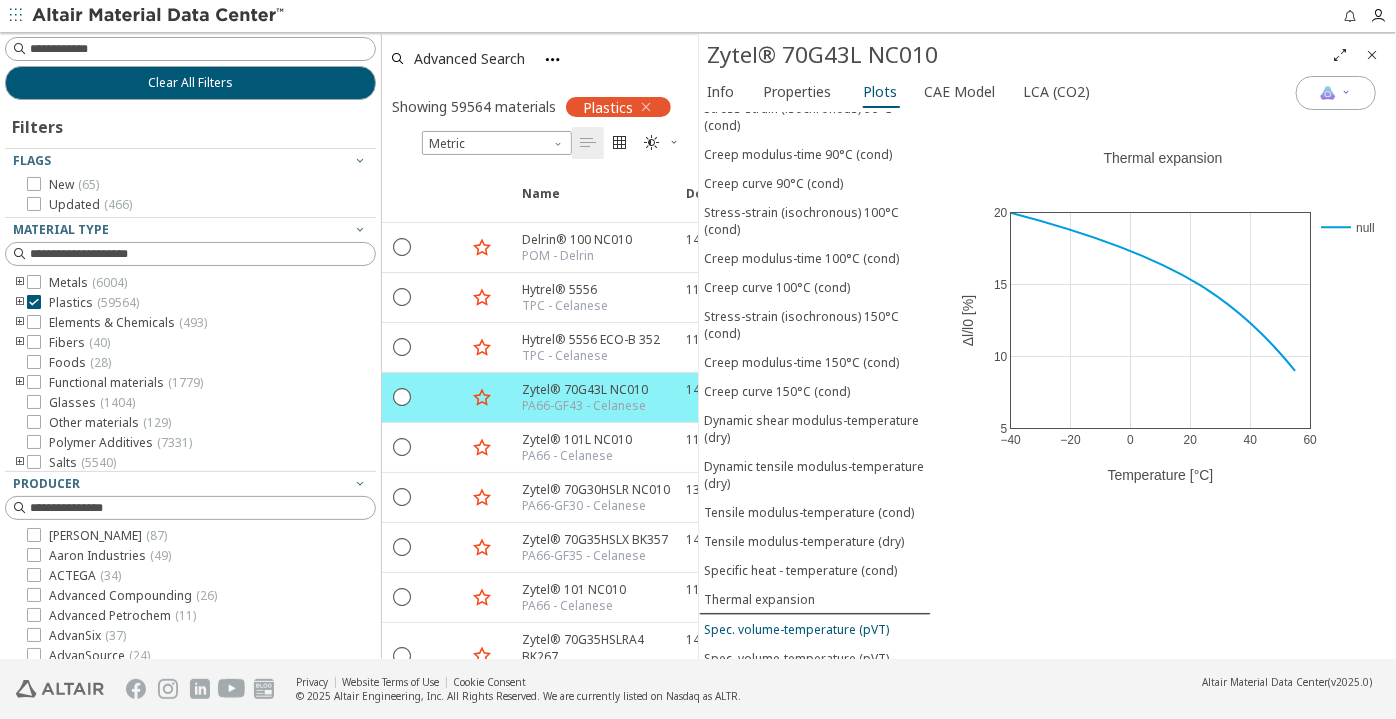 click on "Spec. volume-temperature (pVT)" at bounding box center (796, 629) 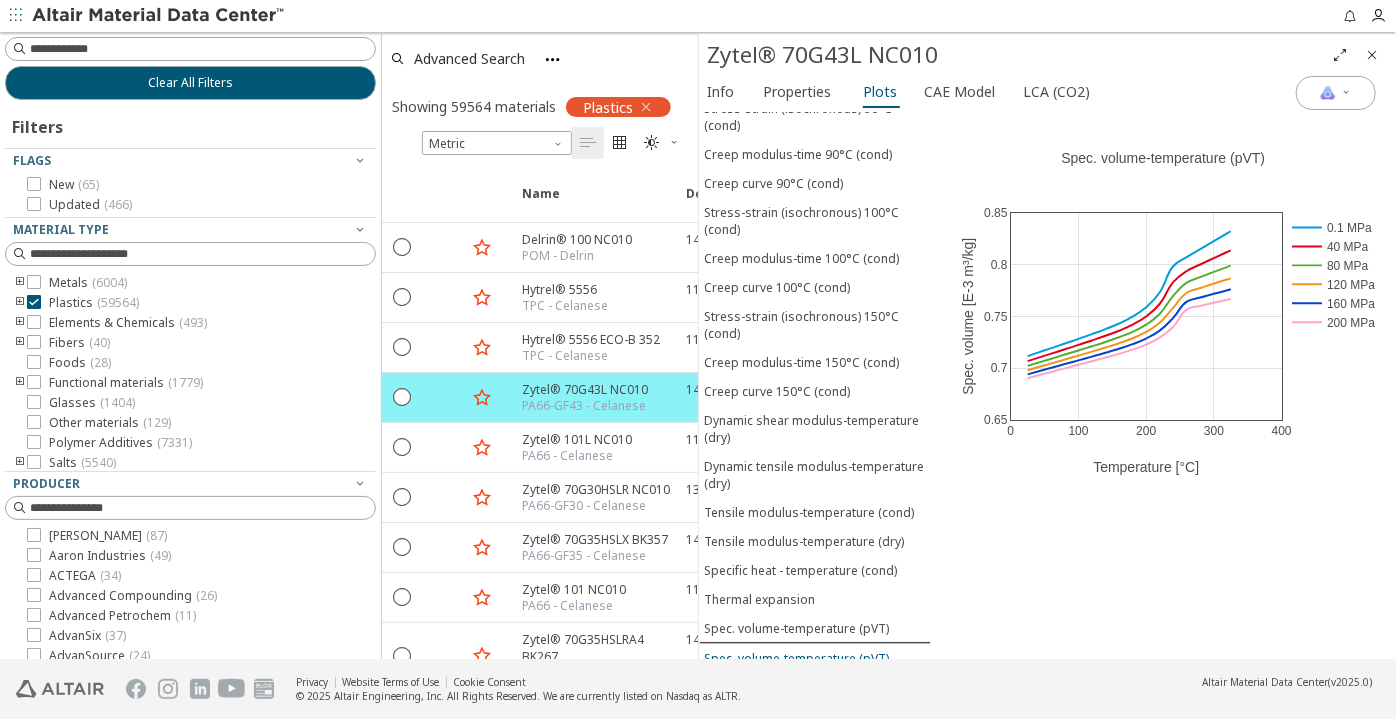click on "Spec. volume-temperature (pVT) (cond)" at bounding box center [815, 667] 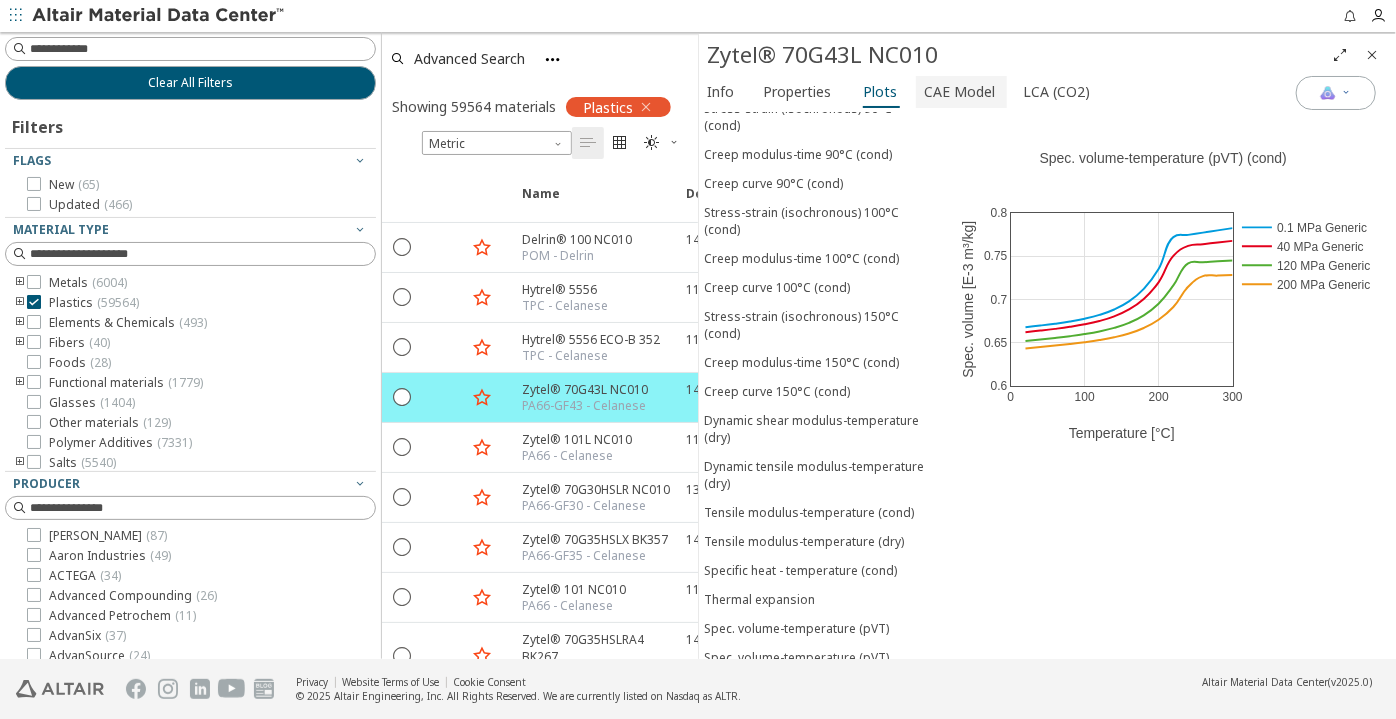 click on "CAE Model" at bounding box center (959, 92) 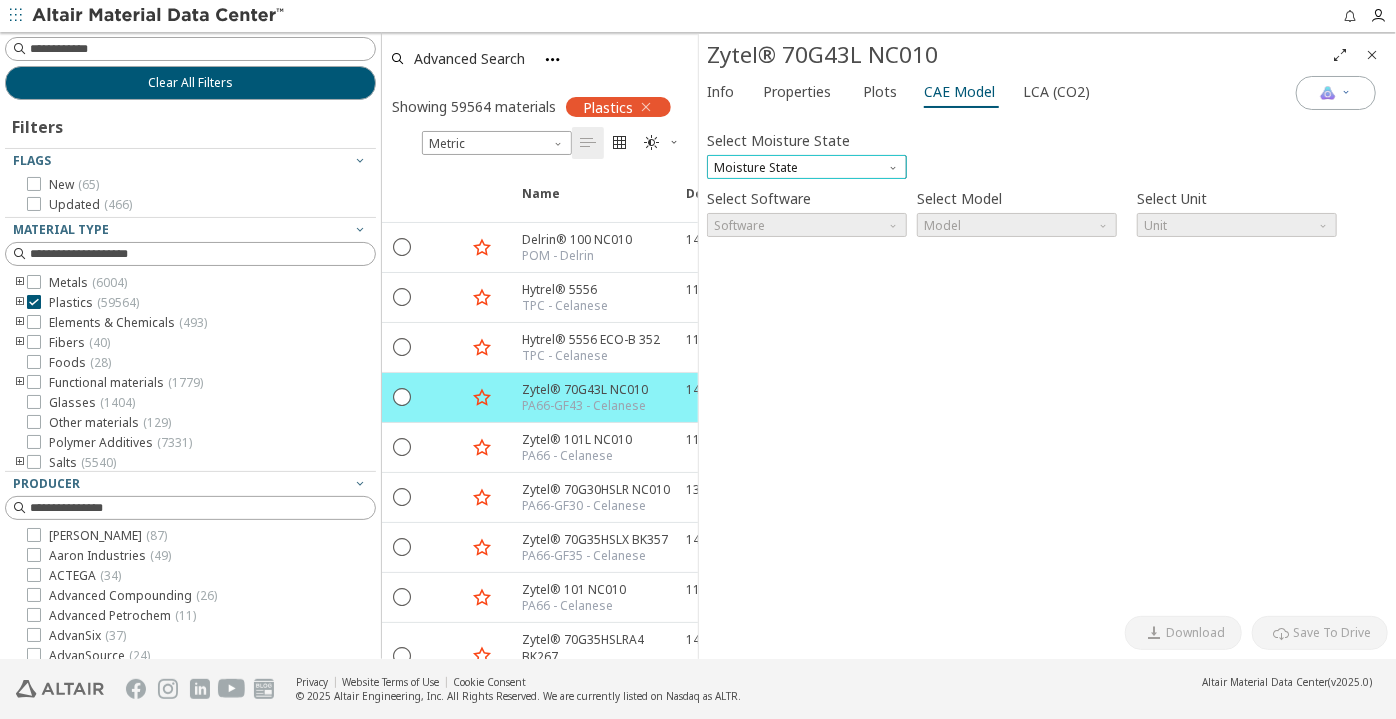 click on "Moisture State" at bounding box center [807, 167] 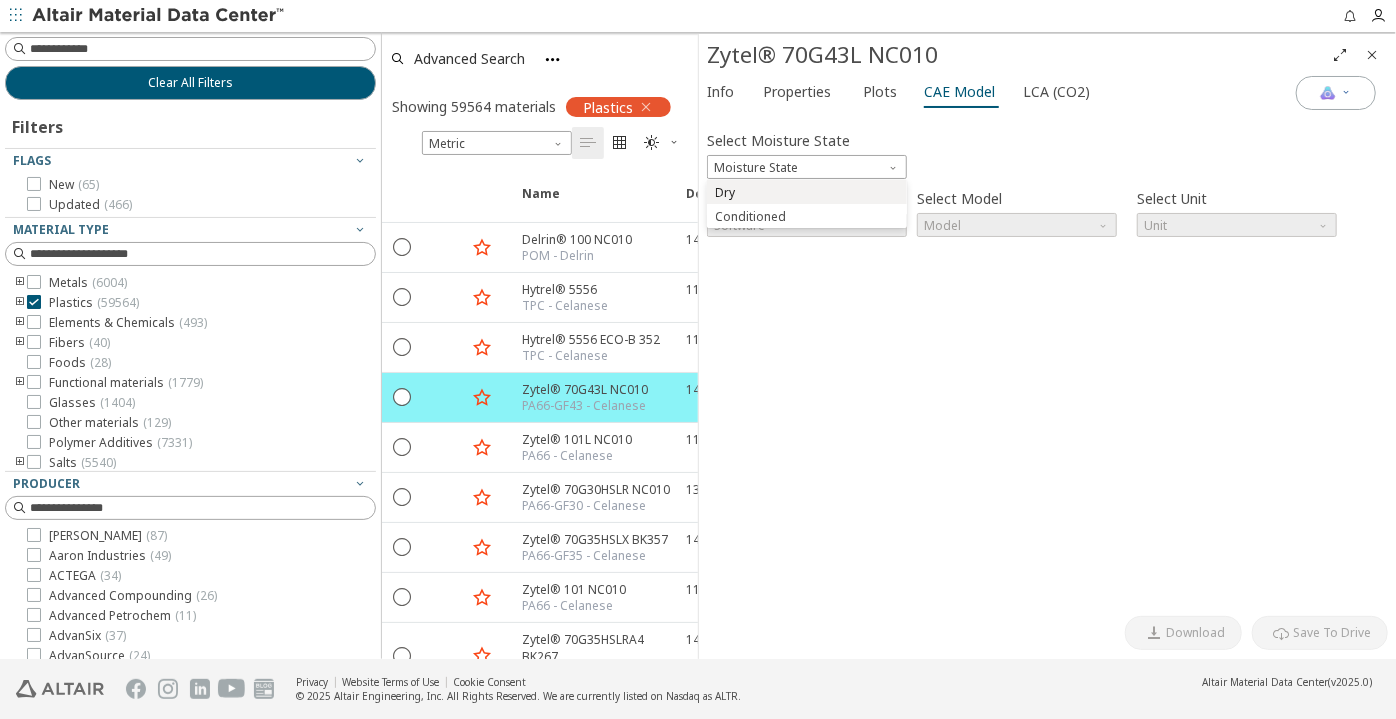 click on "Dry" at bounding box center [807, 193] 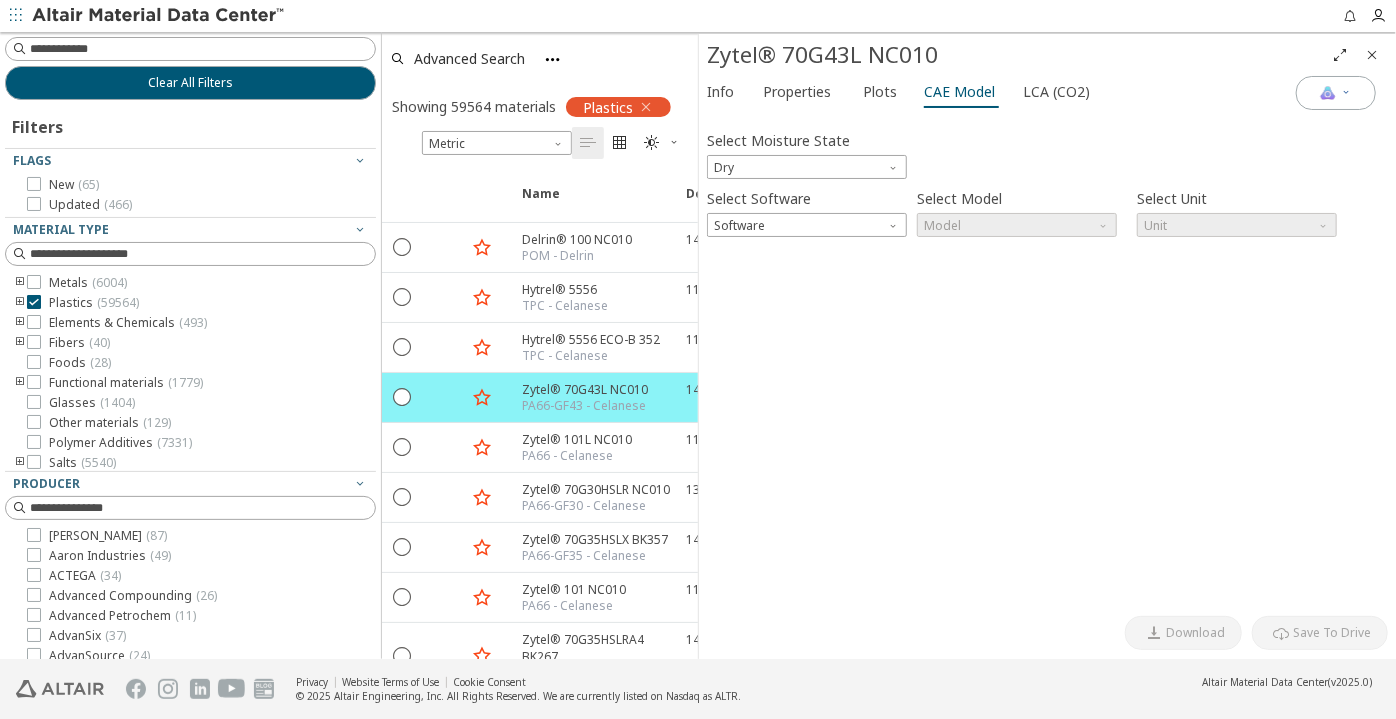click on "Select Moisture State Dry Select Software Software Select Model Model Select Unit Unit Invalid data. Please check your input. [GEOGRAPHIC_DATA]" at bounding box center (1047, 363) 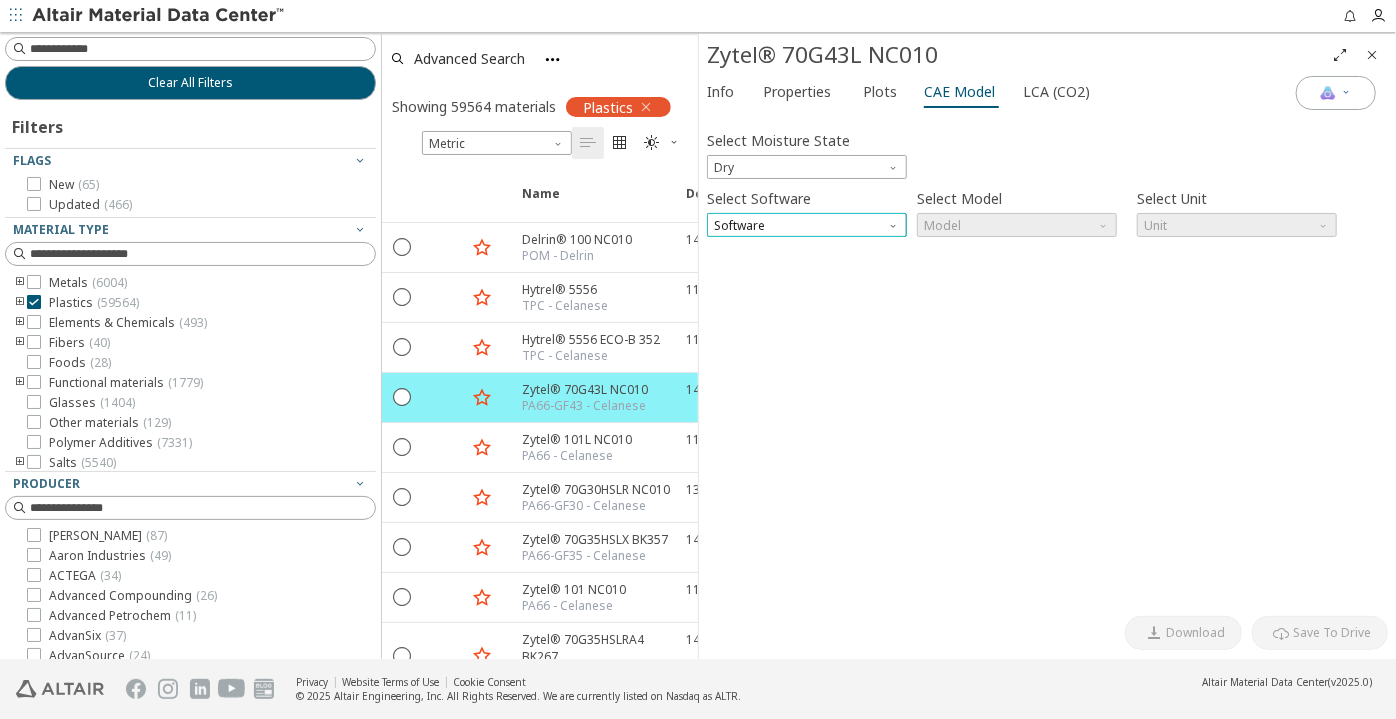click on "Software" at bounding box center [807, 225] 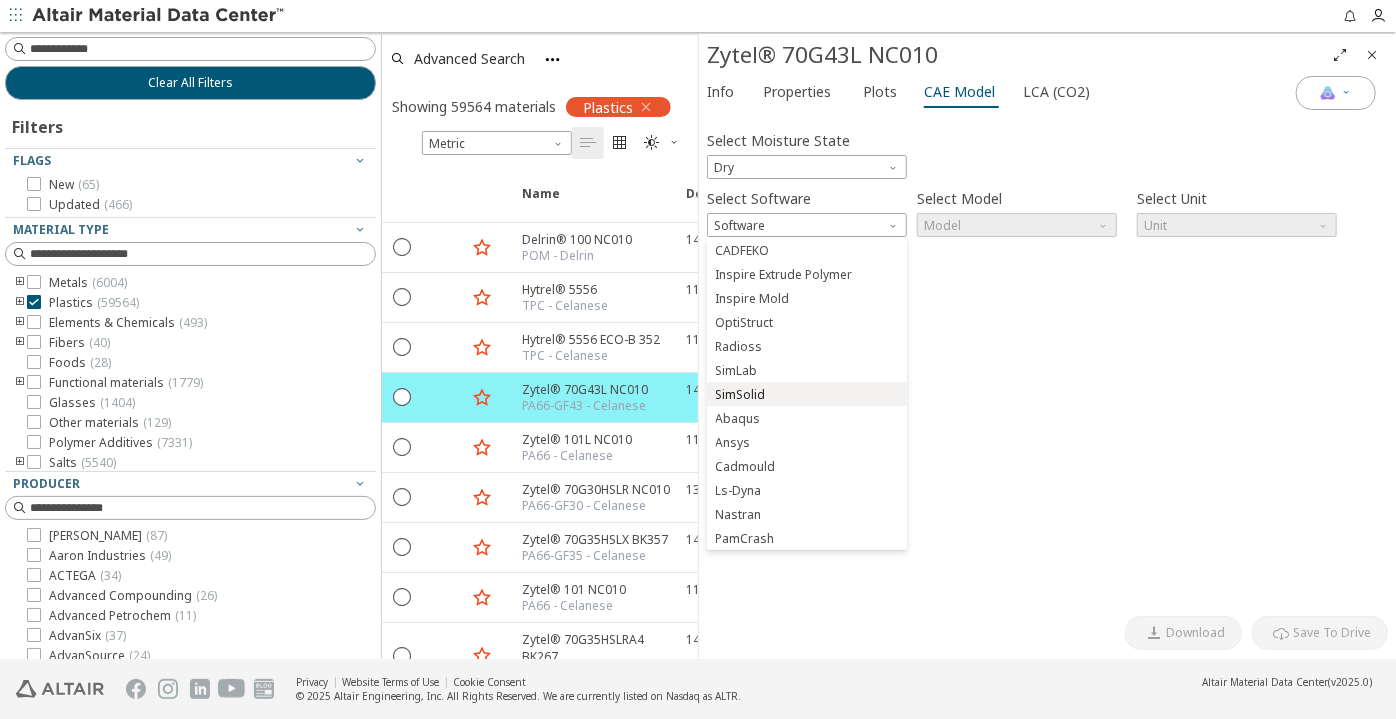 click on "SimSolid" at bounding box center (741, 395) 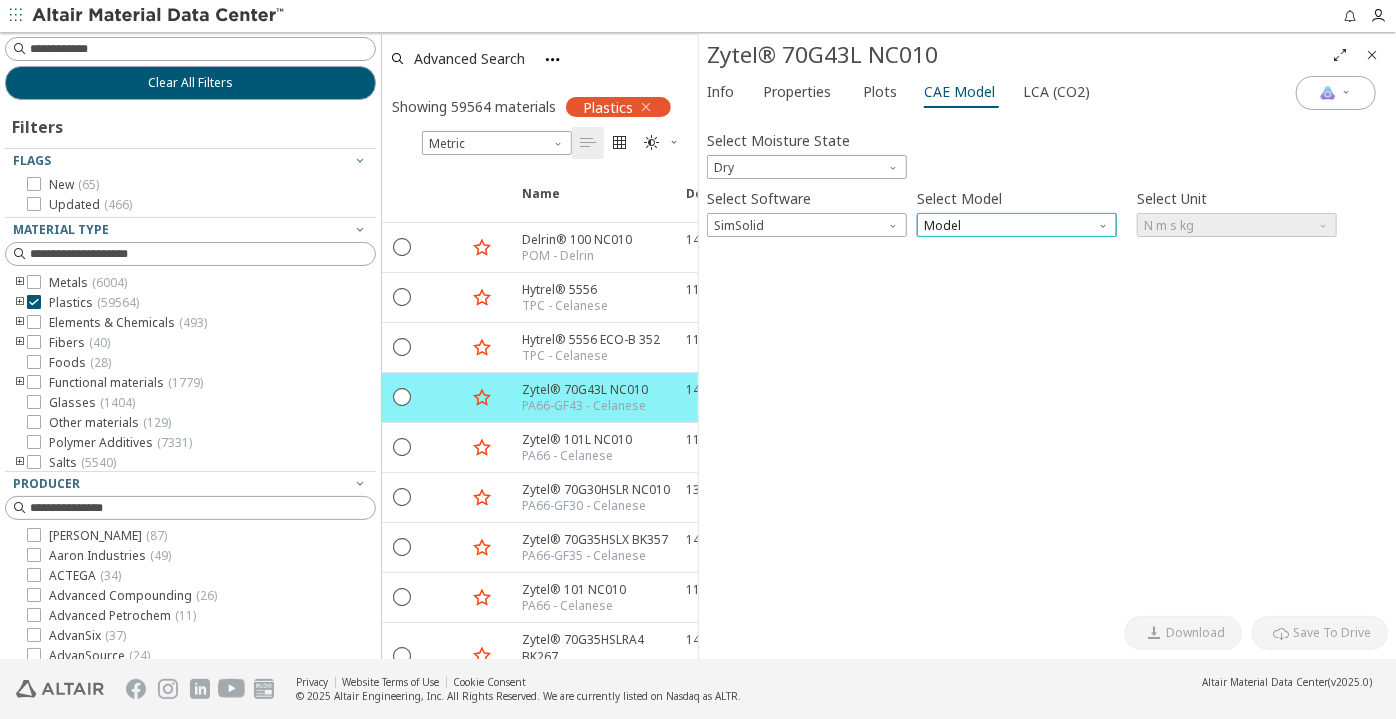 click on "Model" at bounding box center [1017, 225] 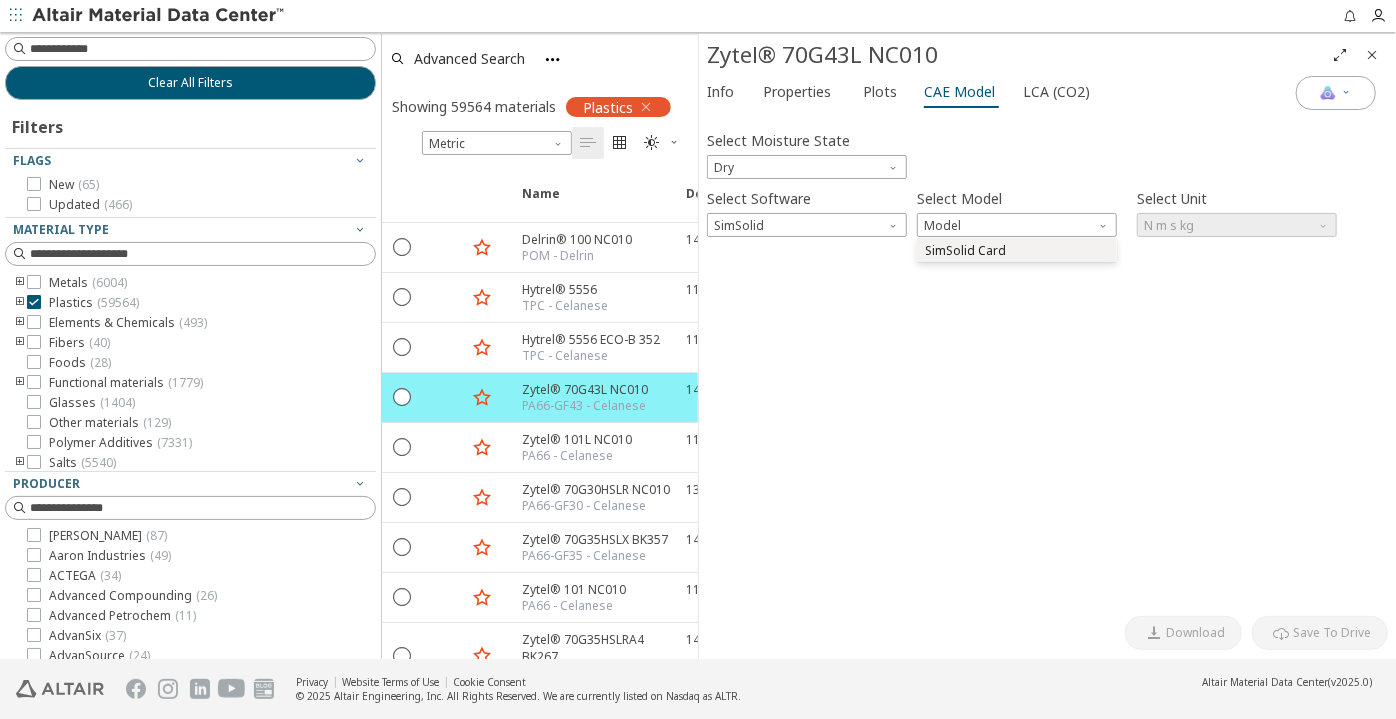 click on "SimSolid Card" at bounding box center (1017, 251) 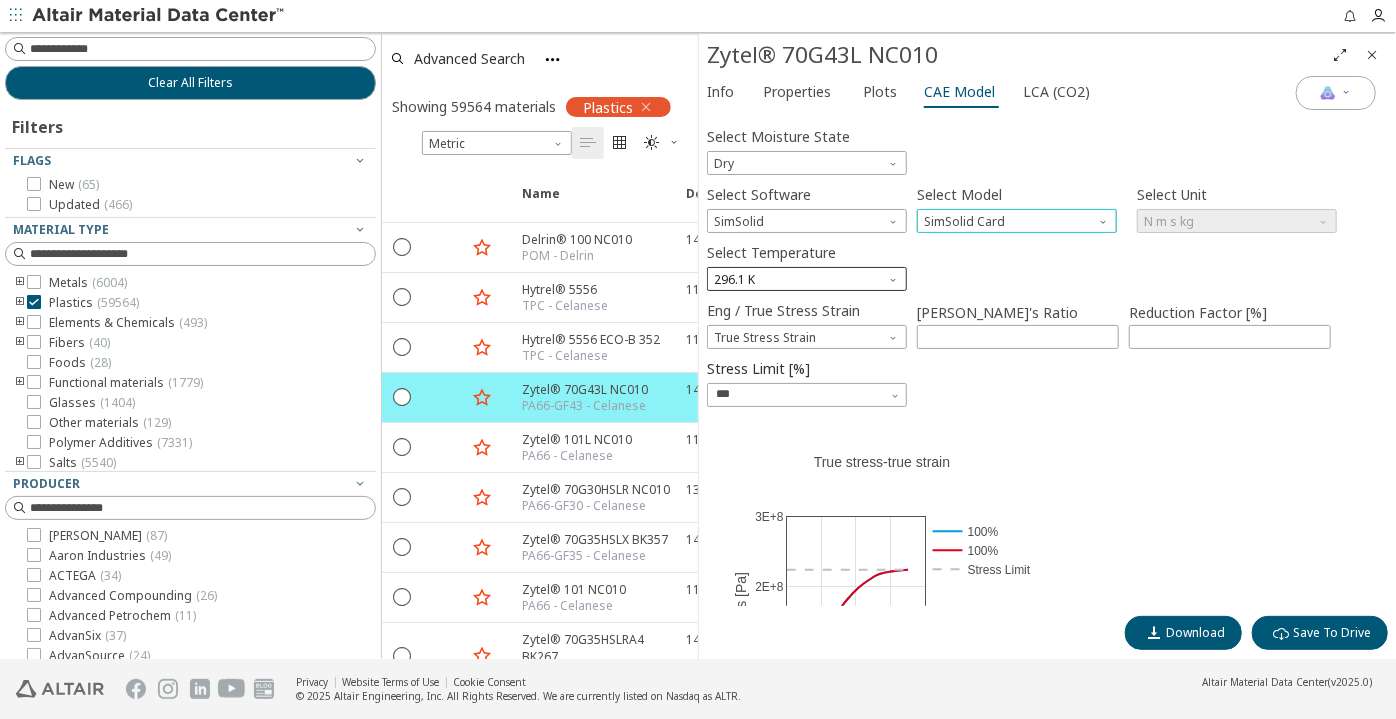 scroll, scrollTop: 0, scrollLeft: 0, axis: both 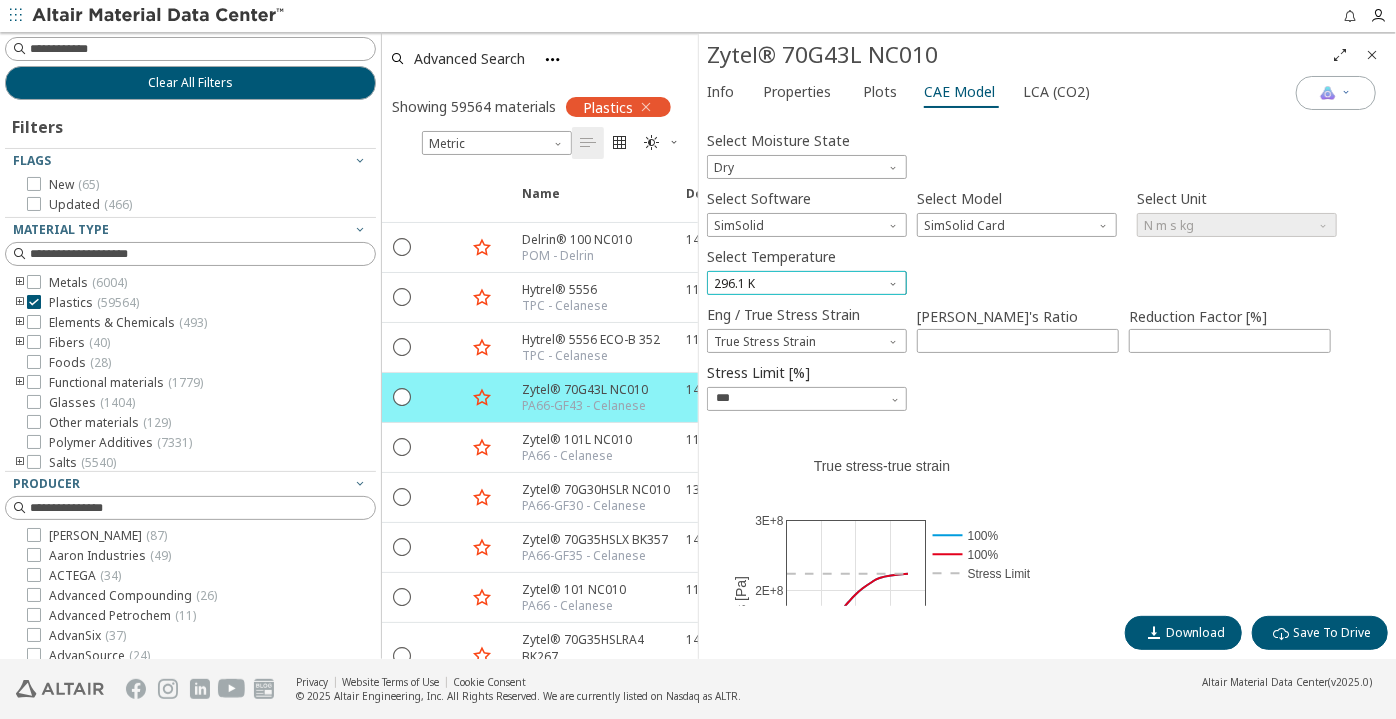 click on "296.1 K" at bounding box center (807, 283) 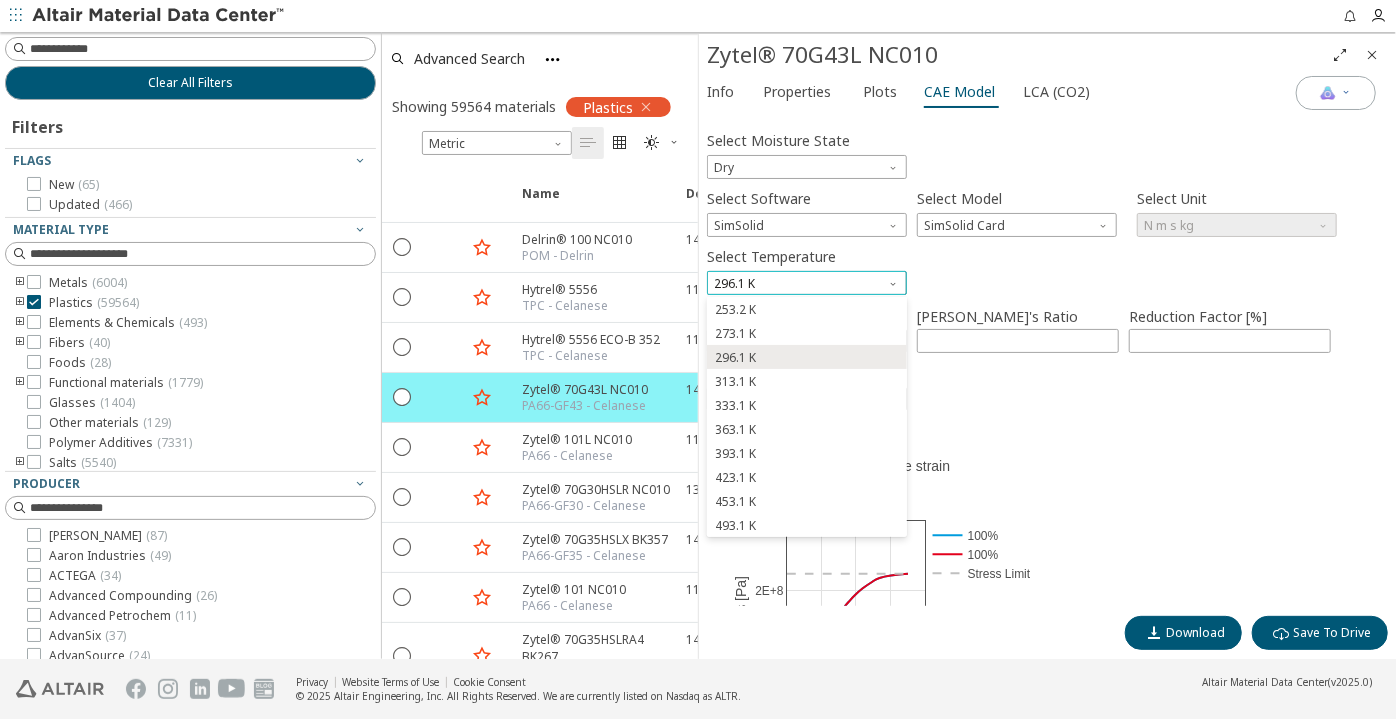 click on "296.1 K" at bounding box center (807, 283) 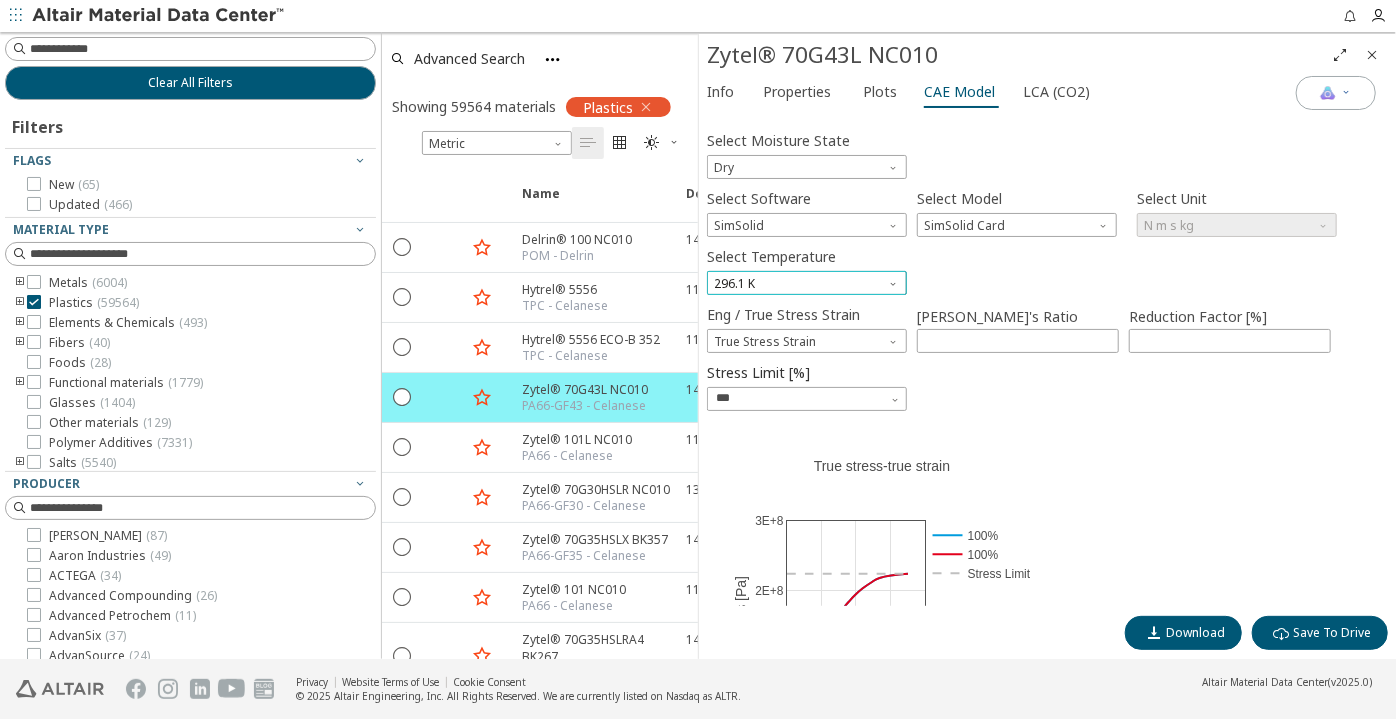 click on "296.1 K" at bounding box center (807, 283) 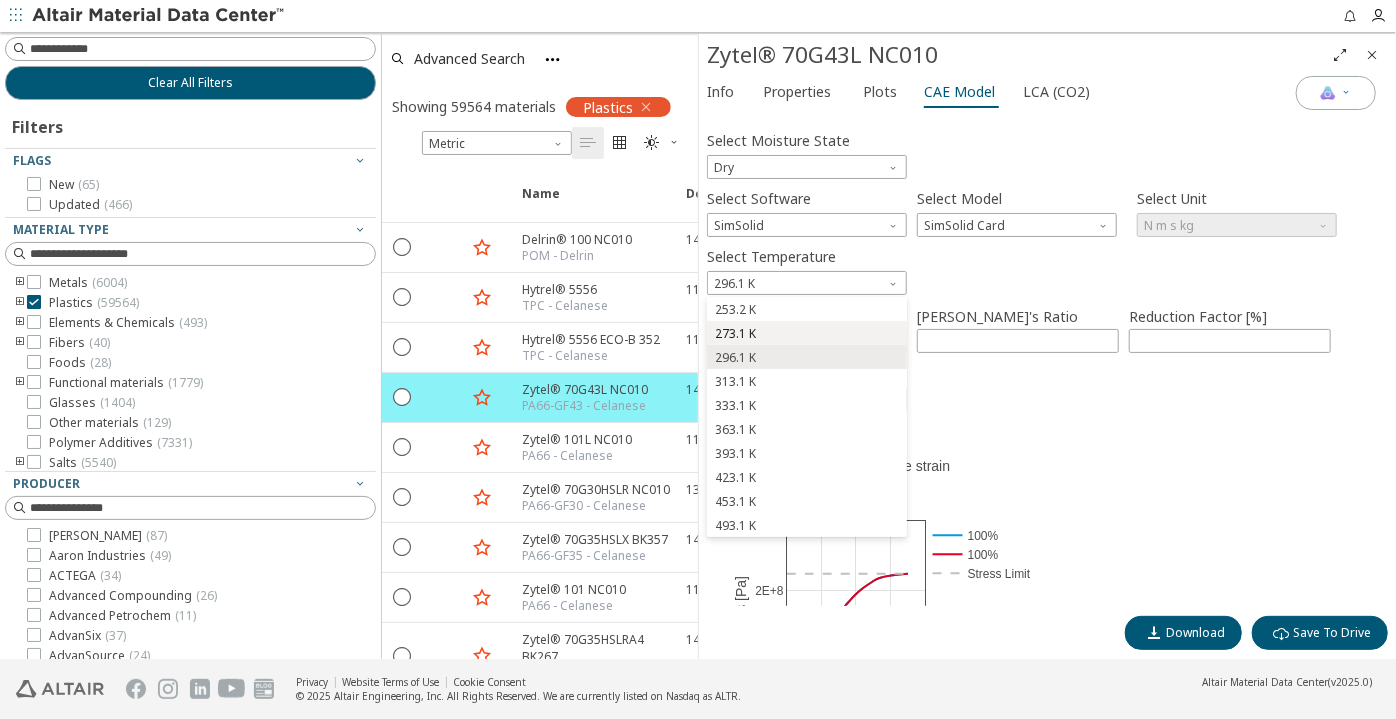 click on "273.1 K" at bounding box center [807, 334] 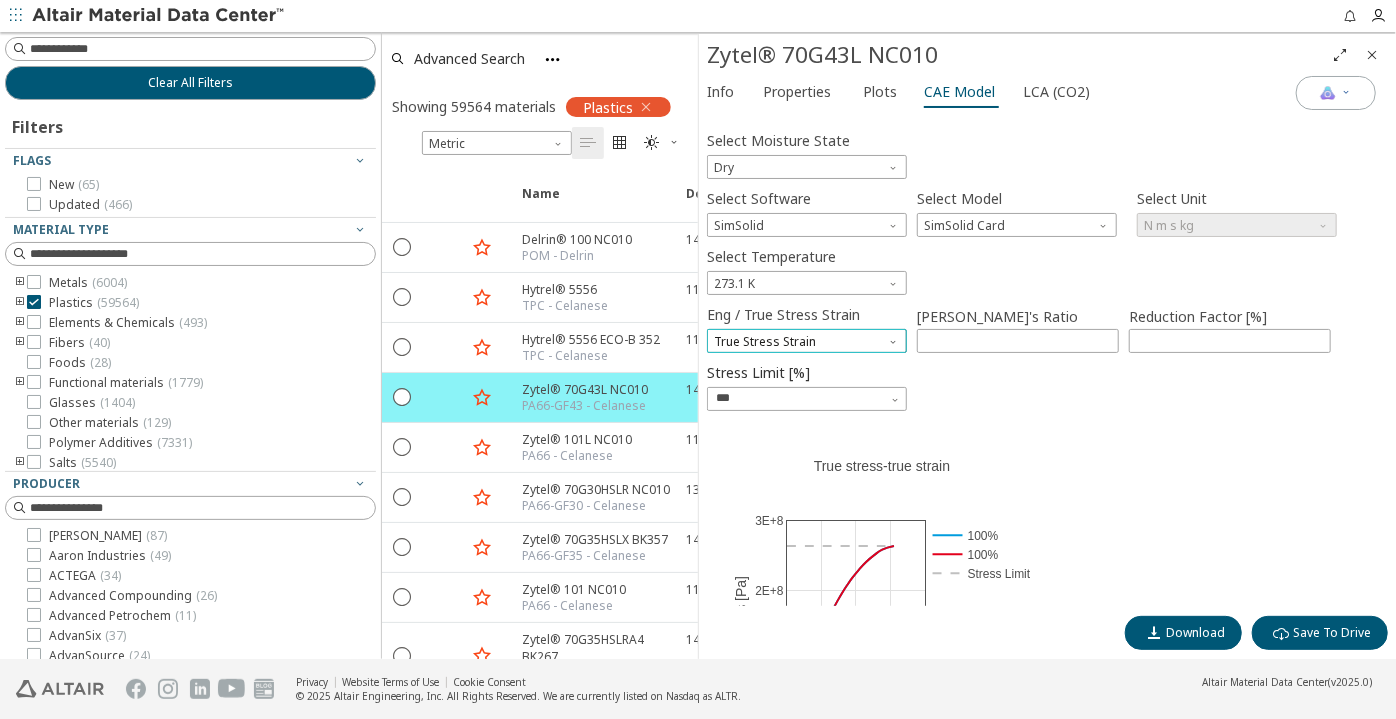 click on "True Stress Strain" at bounding box center (807, 341) 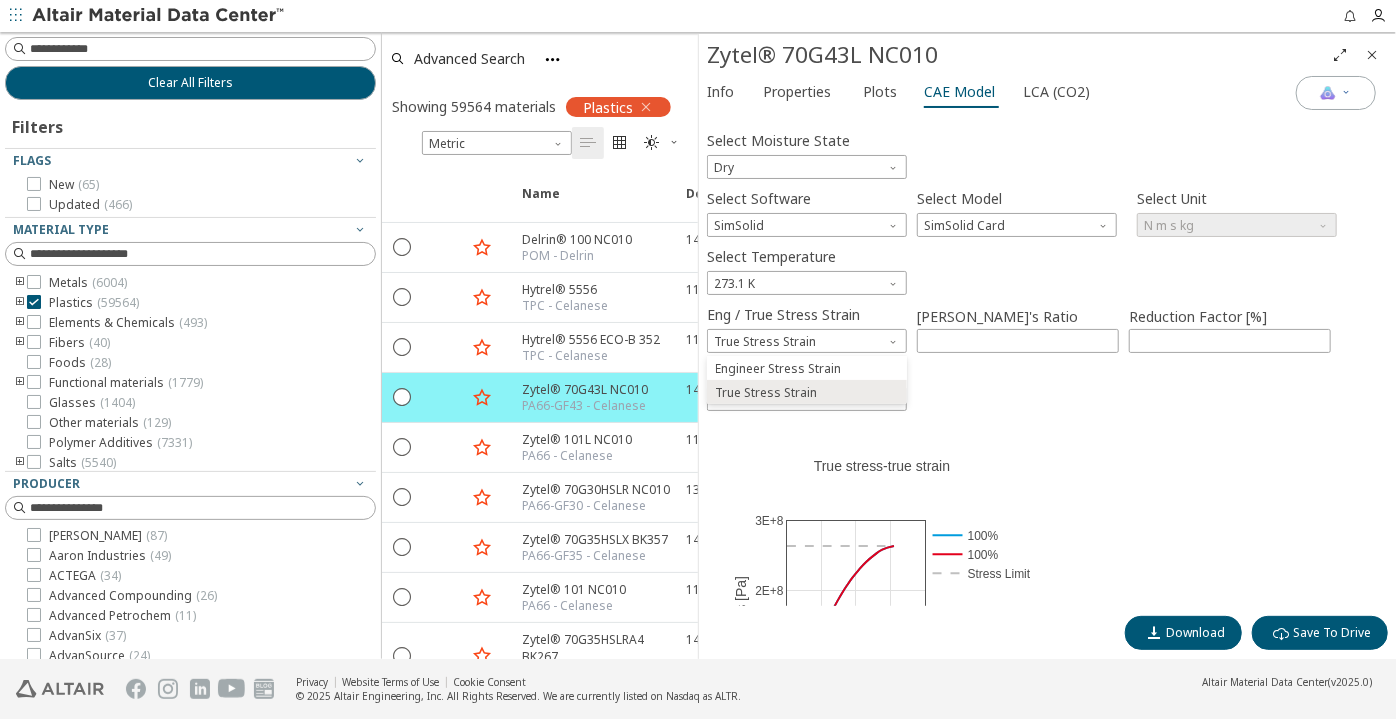 click on "Engineer Stress Strain" at bounding box center [807, 368] 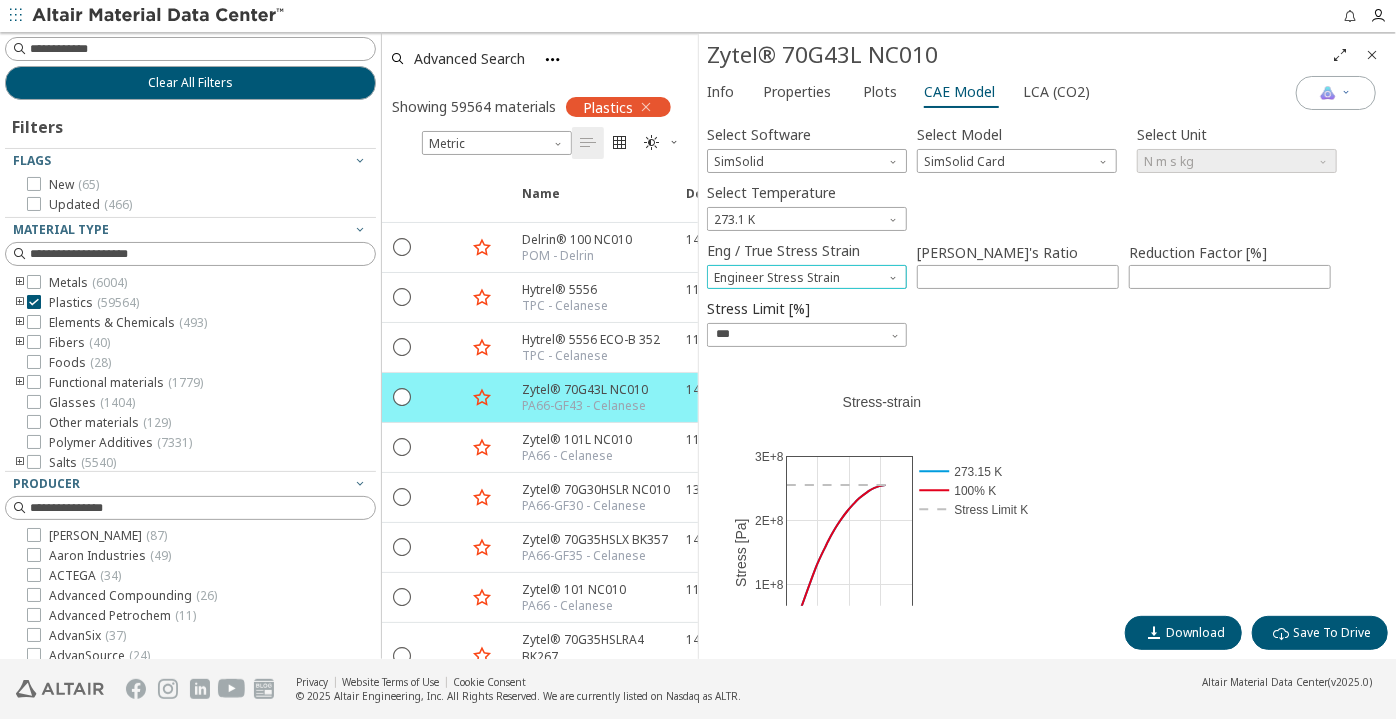 scroll, scrollTop: 90, scrollLeft: 0, axis: vertical 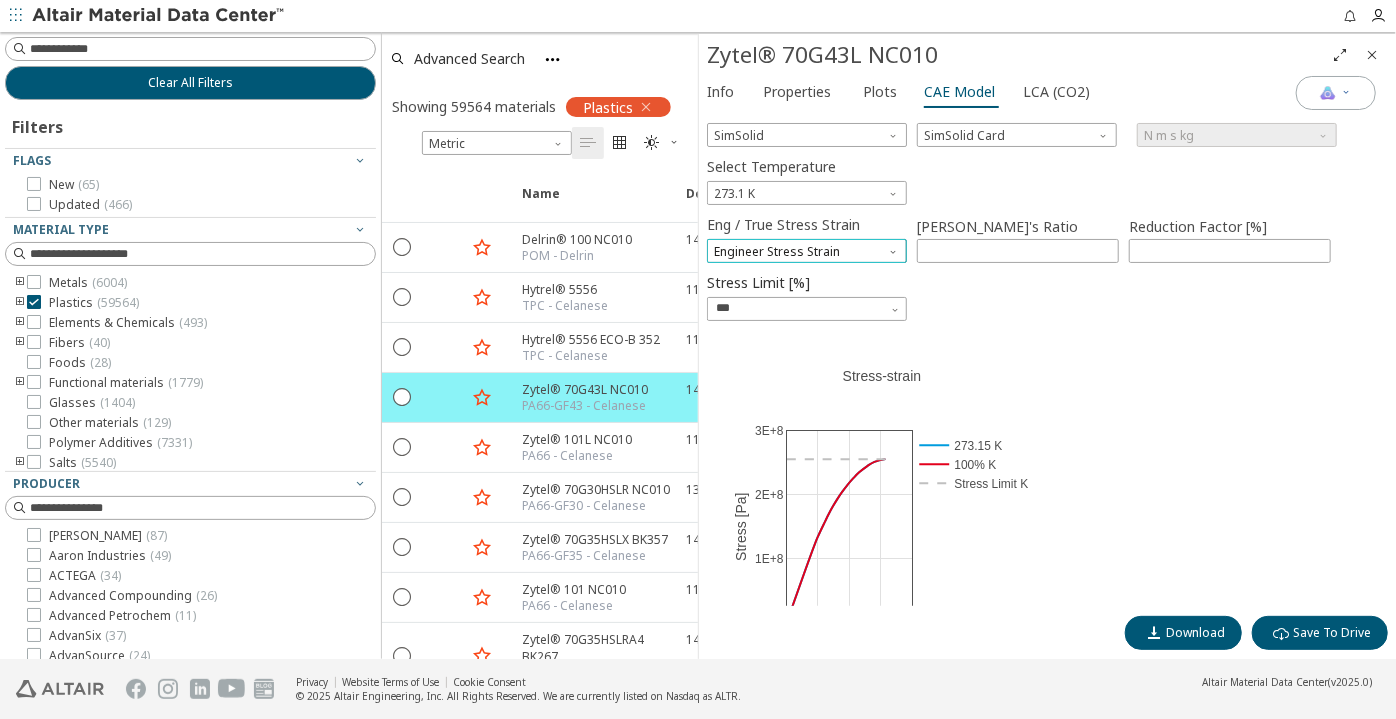 click on "Engineer Stress Strain" at bounding box center (807, 251) 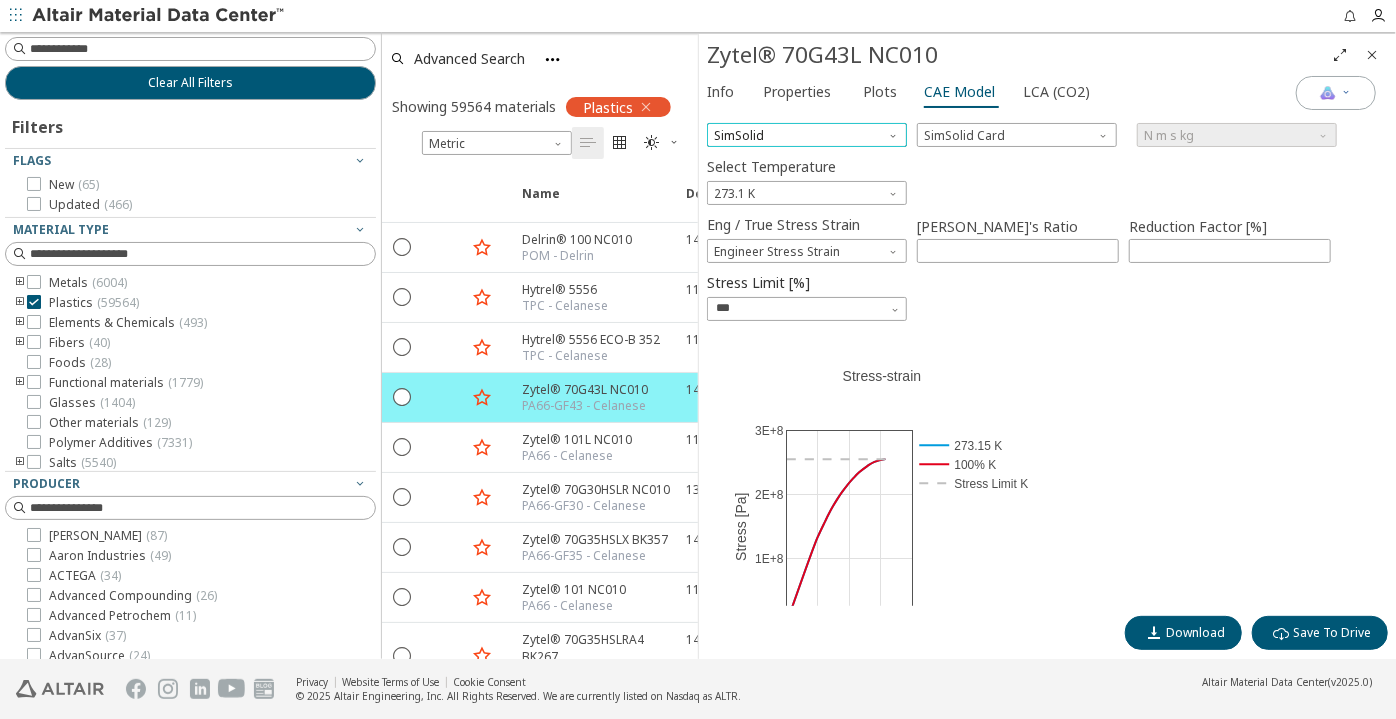 click on "SimSolid" at bounding box center [807, 135] 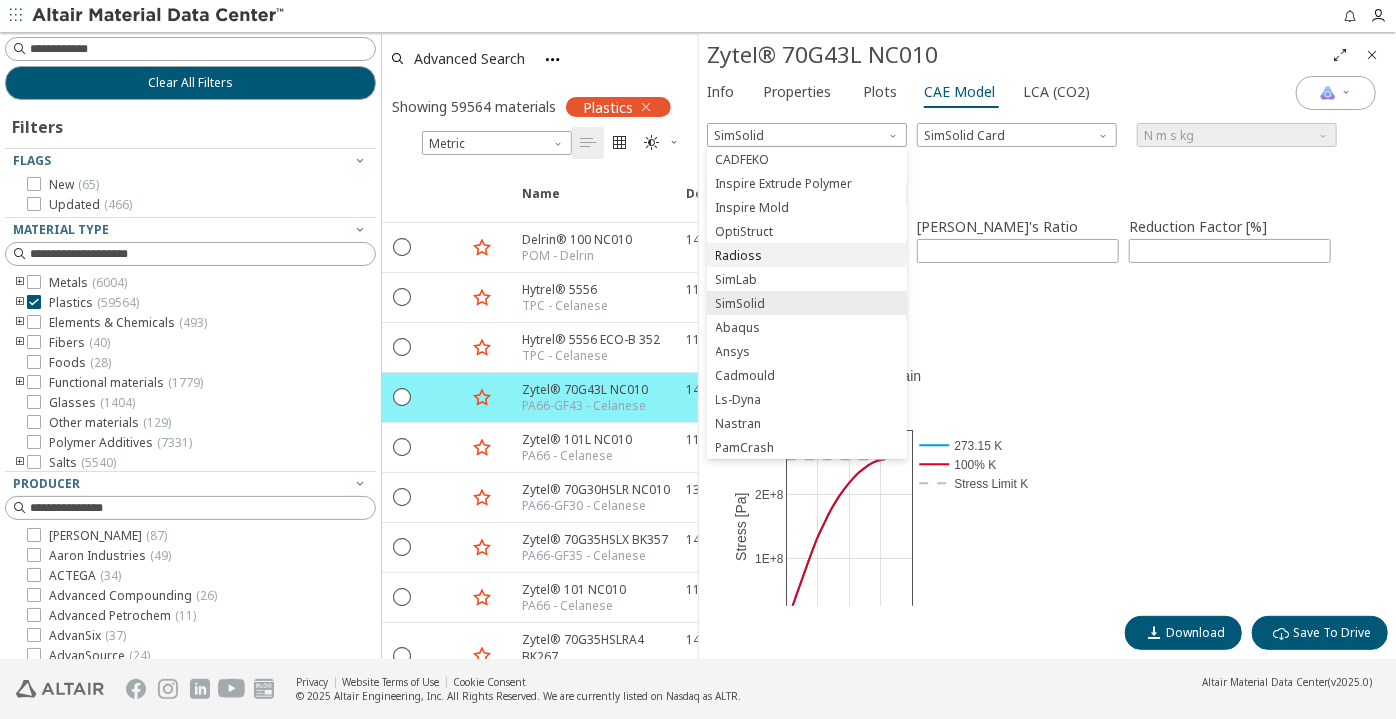 click on "Radioss" at bounding box center (807, 256) 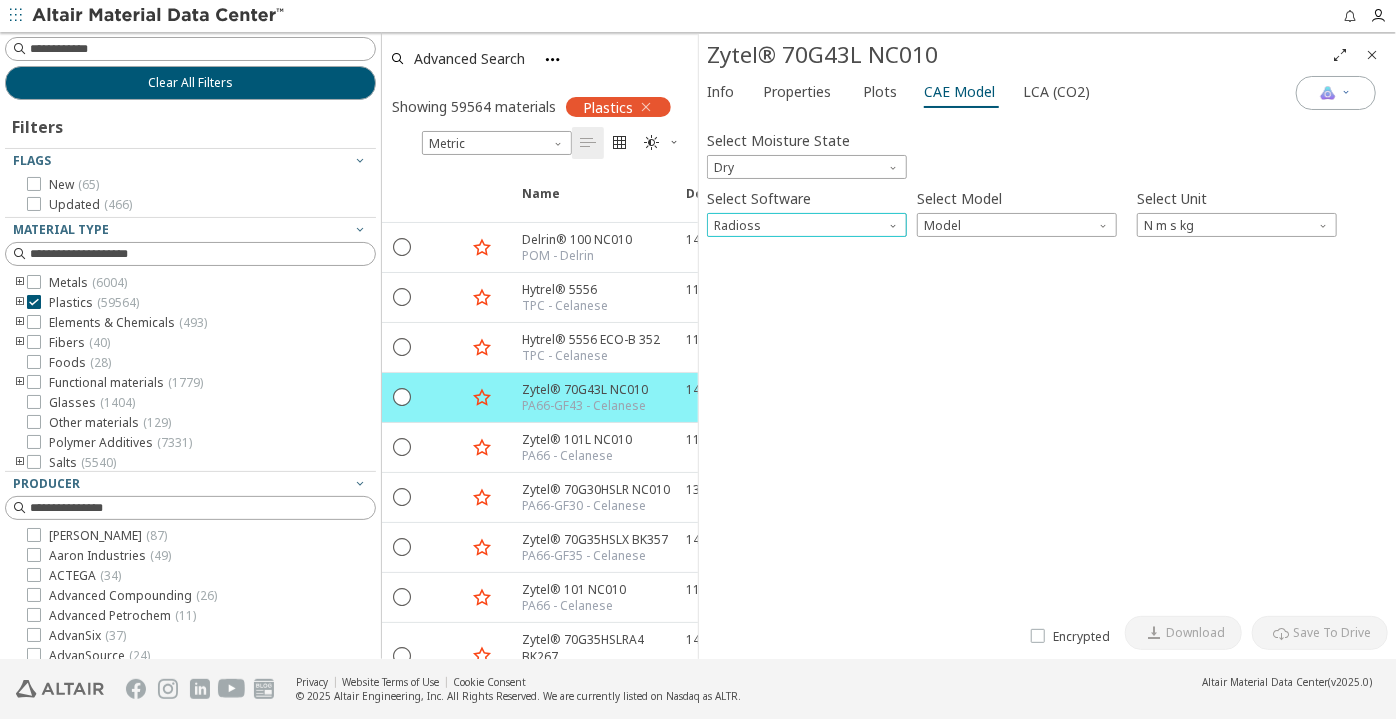 scroll, scrollTop: 0, scrollLeft: 0, axis: both 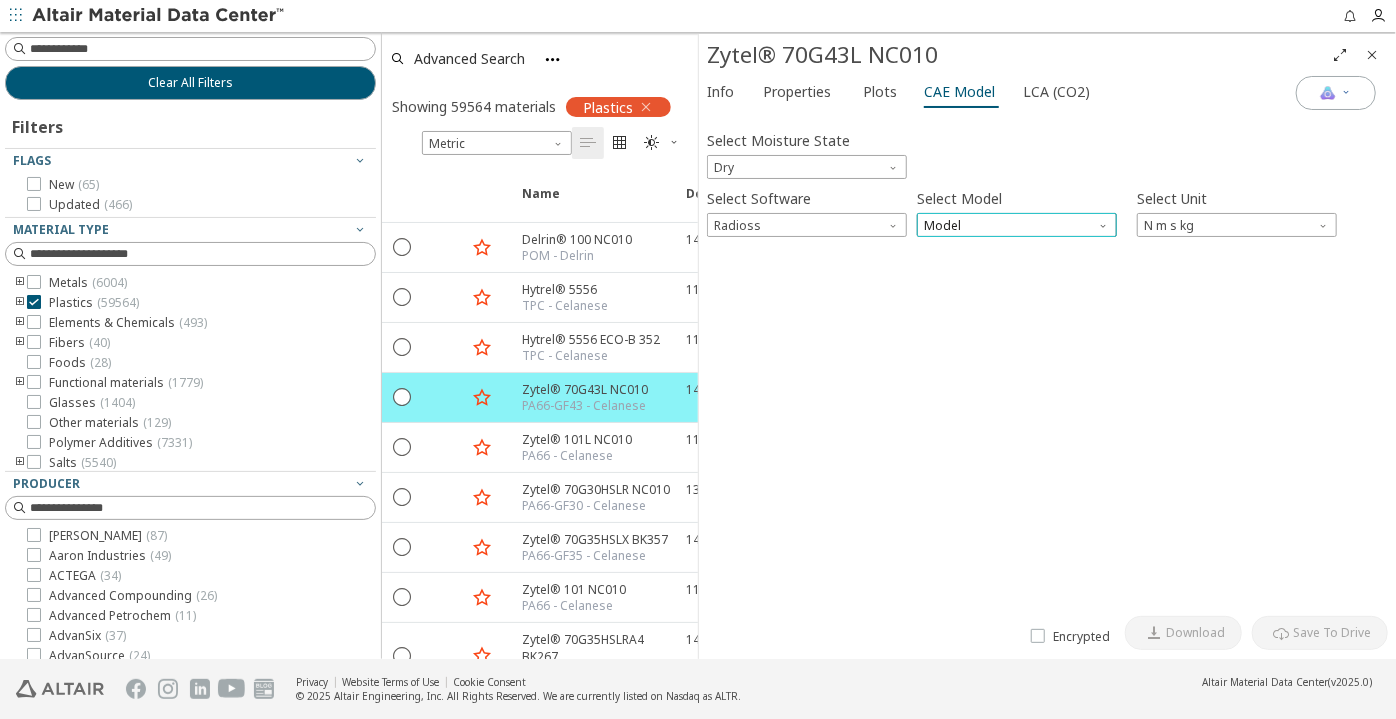 click on "Model" at bounding box center (1017, 225) 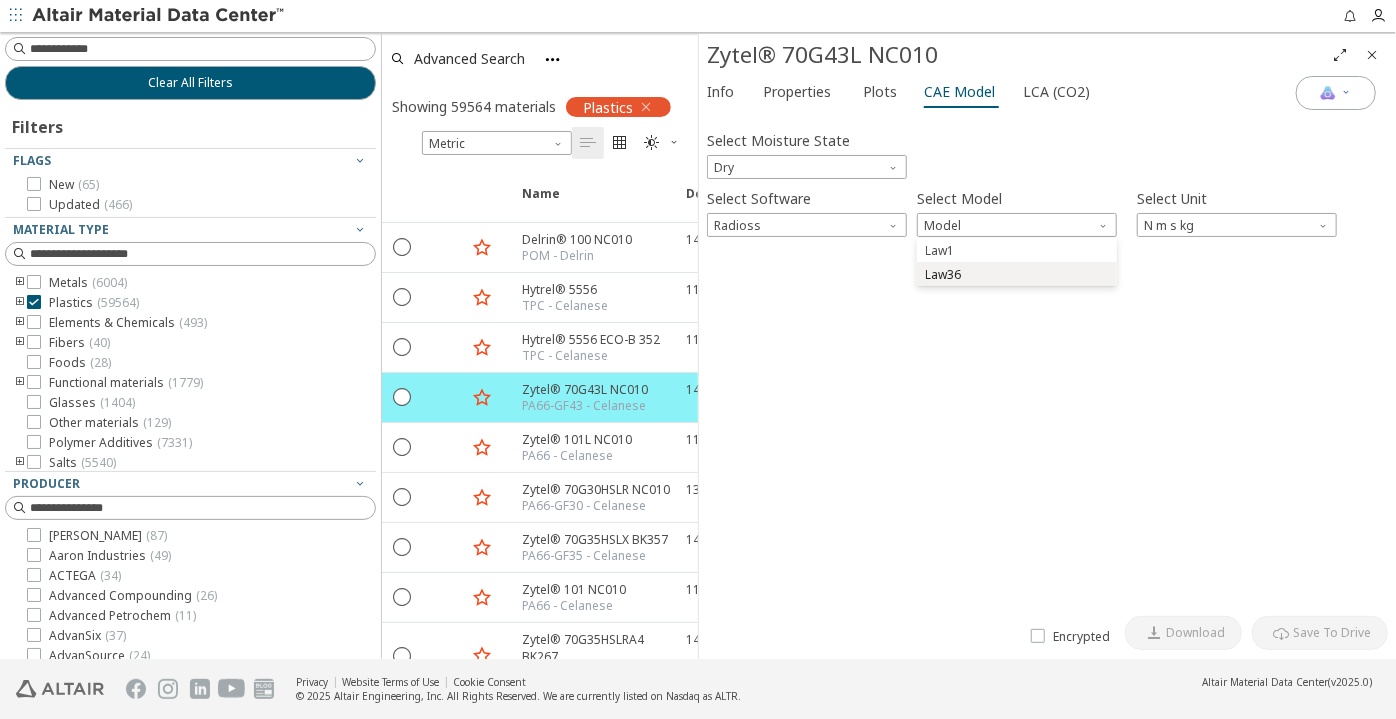 click on "Law36" at bounding box center (1017, 274) 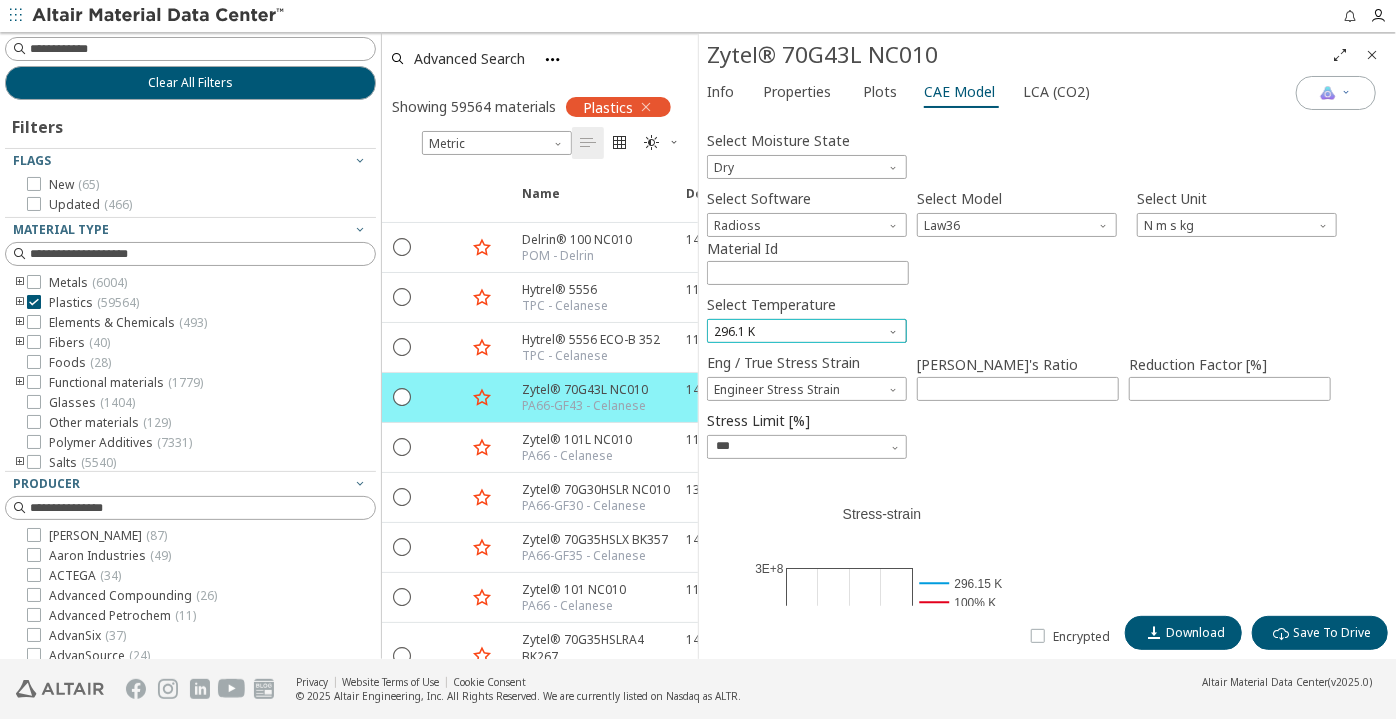 click on "296.1 K" at bounding box center [807, 331] 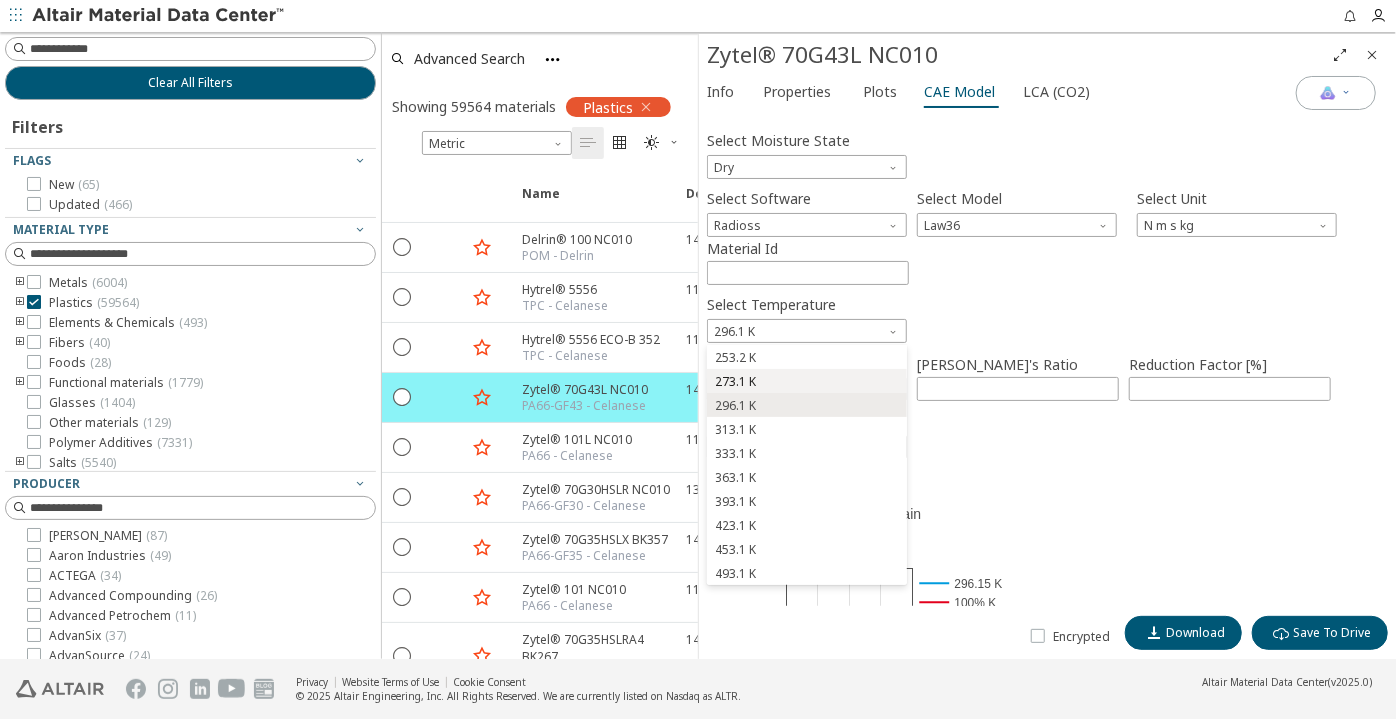 click on "273.1 K" at bounding box center [807, 382] 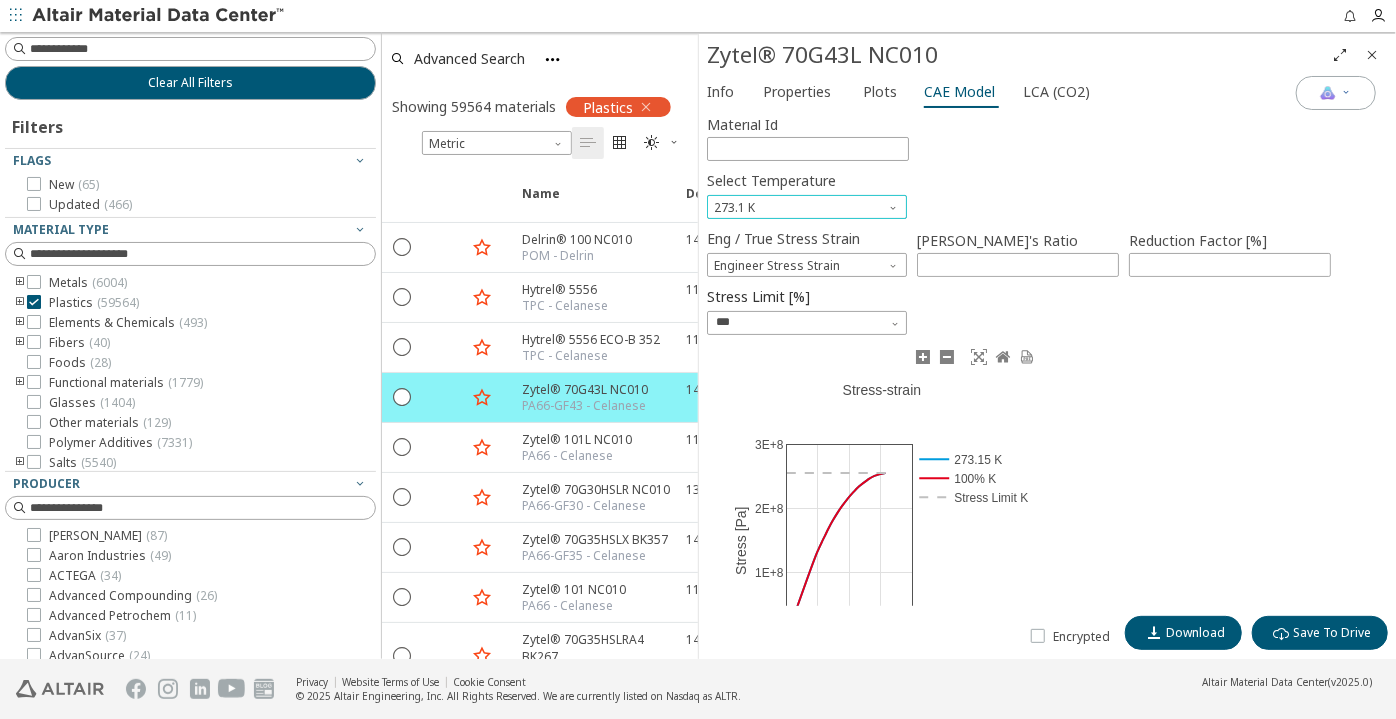 scroll, scrollTop: 272, scrollLeft: 0, axis: vertical 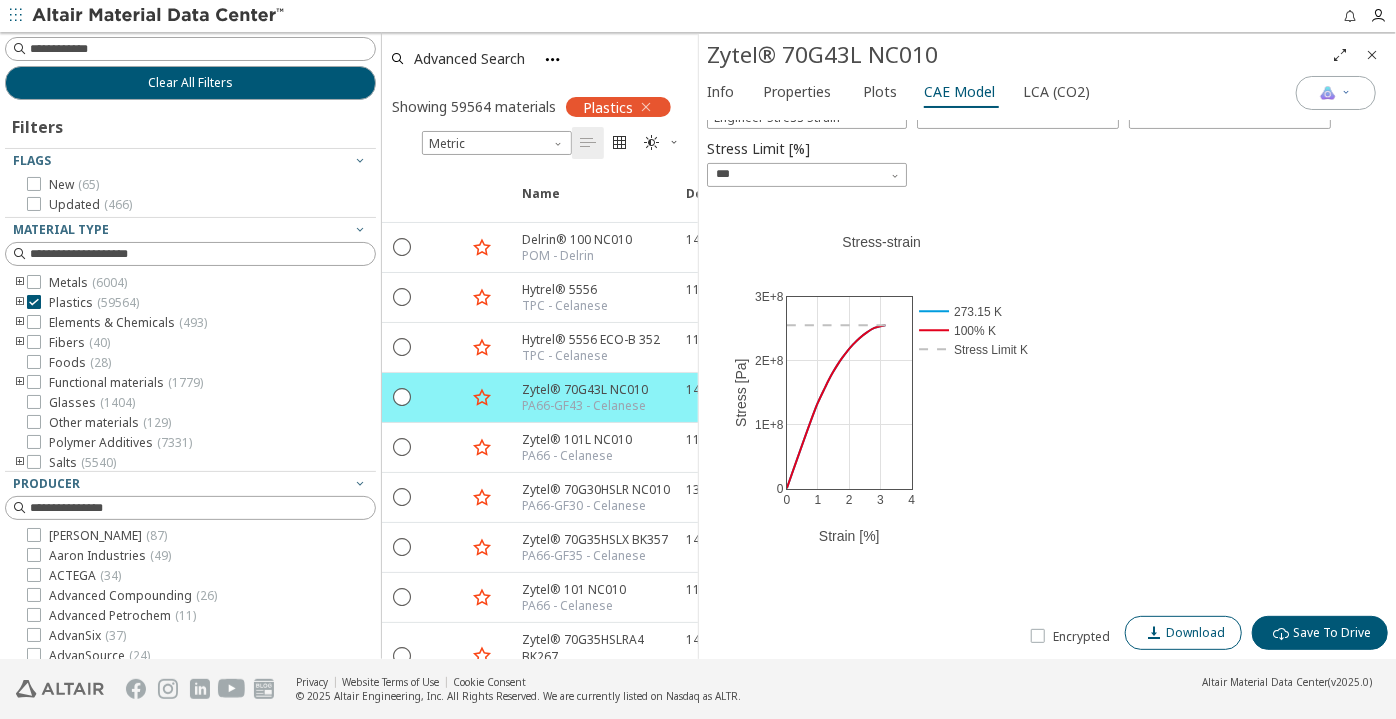 click on "Download" at bounding box center (1195, 633) 